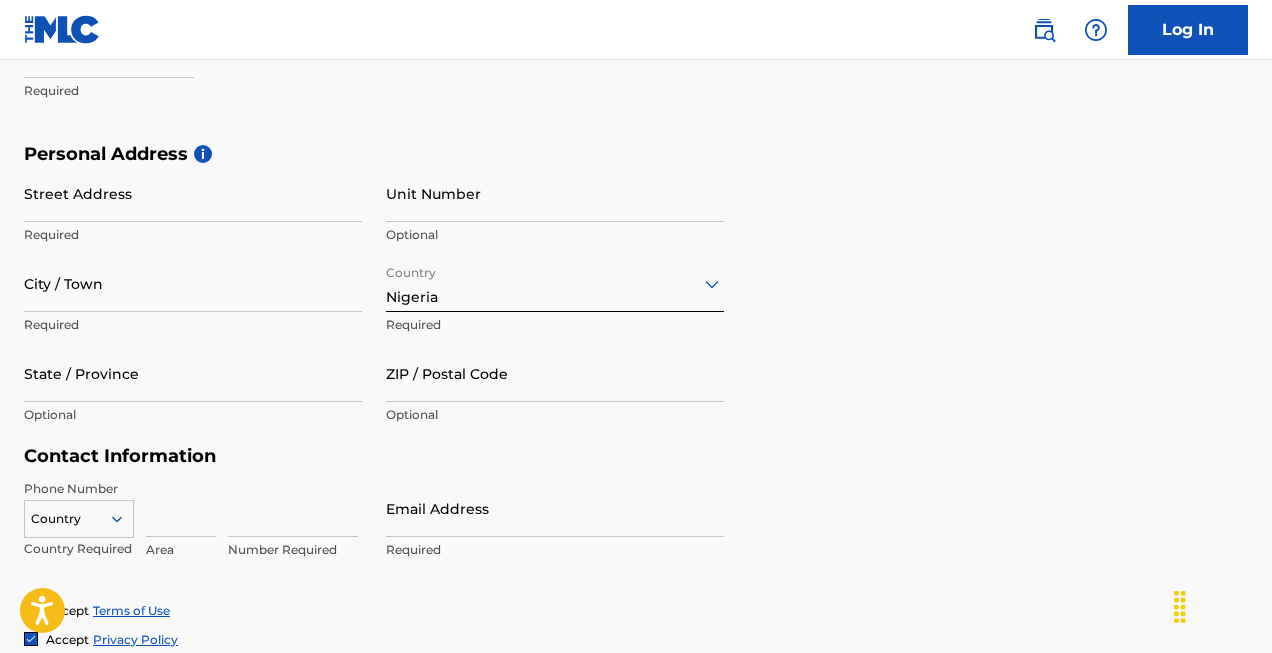 scroll, scrollTop: 605, scrollLeft: 0, axis: vertical 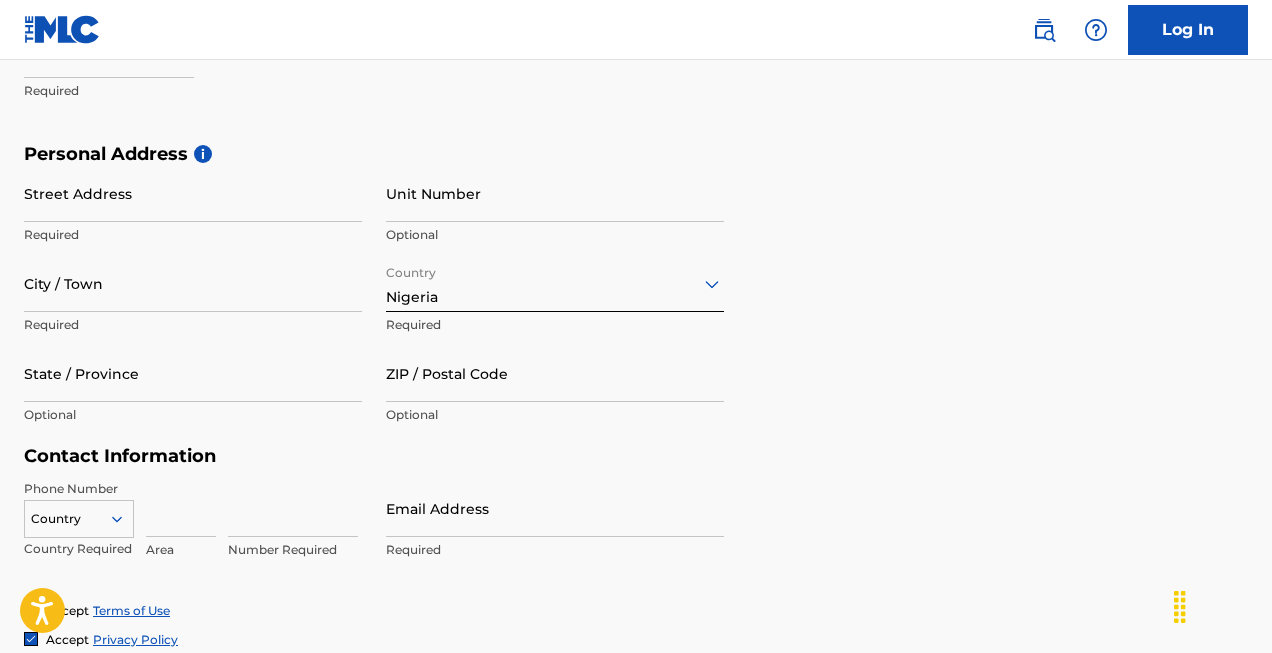 click on "Unit Number" at bounding box center (555, 193) 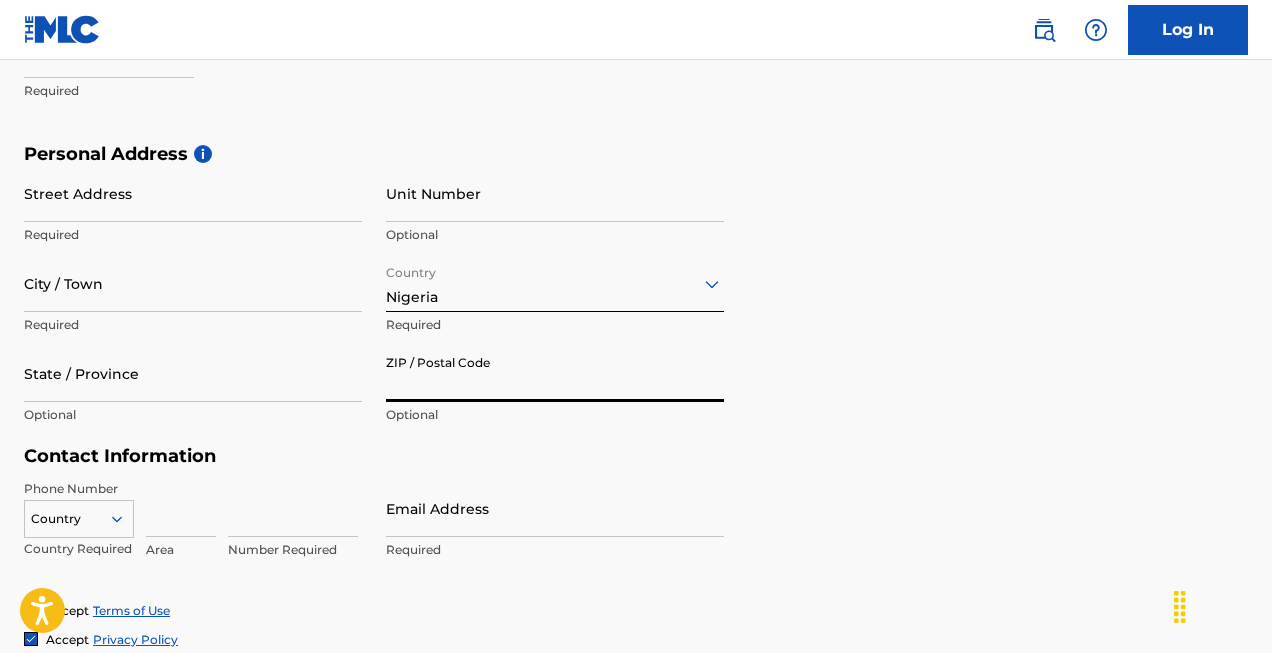 paste on "[POSTAL_CODE]" 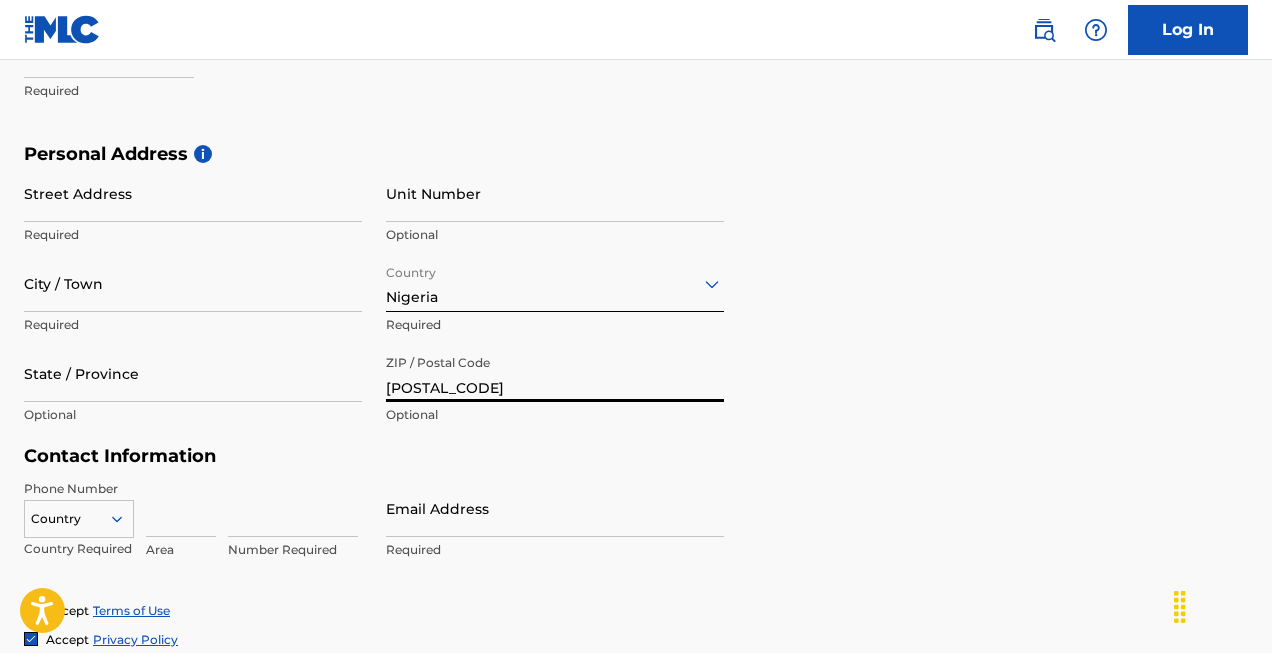 type on "[POSTAL_CODE]" 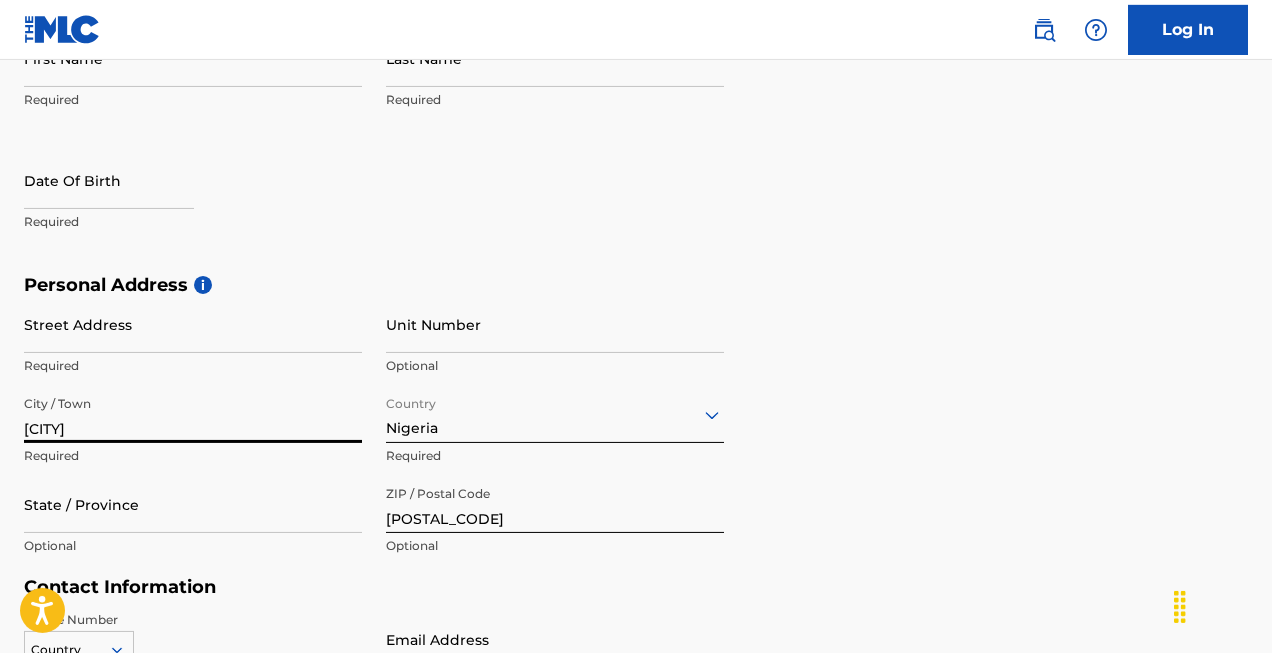 scroll, scrollTop: 401, scrollLeft: 0, axis: vertical 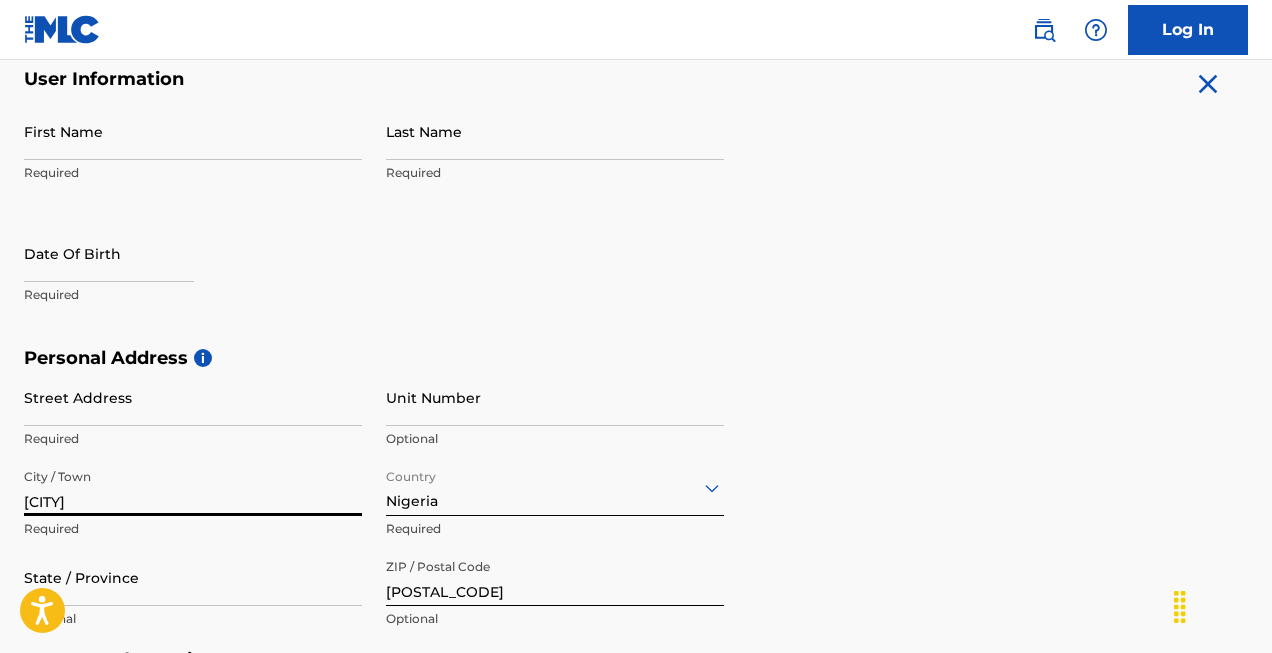 type on "[CITY]" 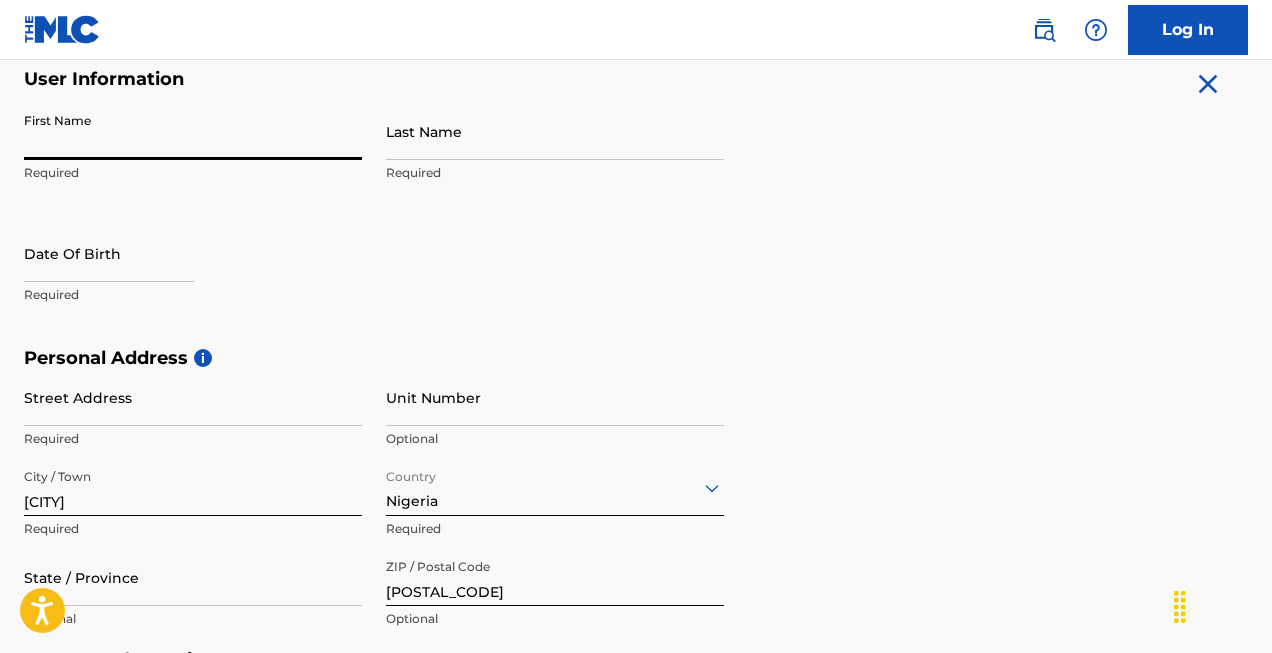 click on "First Name" at bounding box center (193, 131) 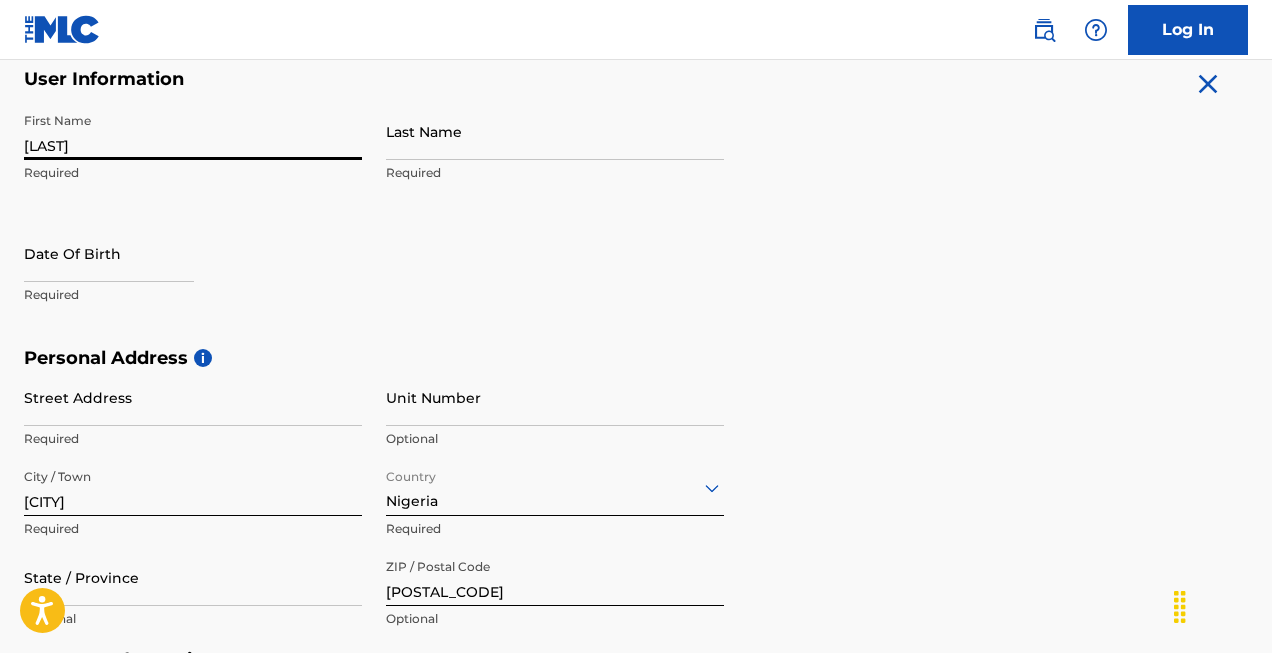 type on "[LAST]" 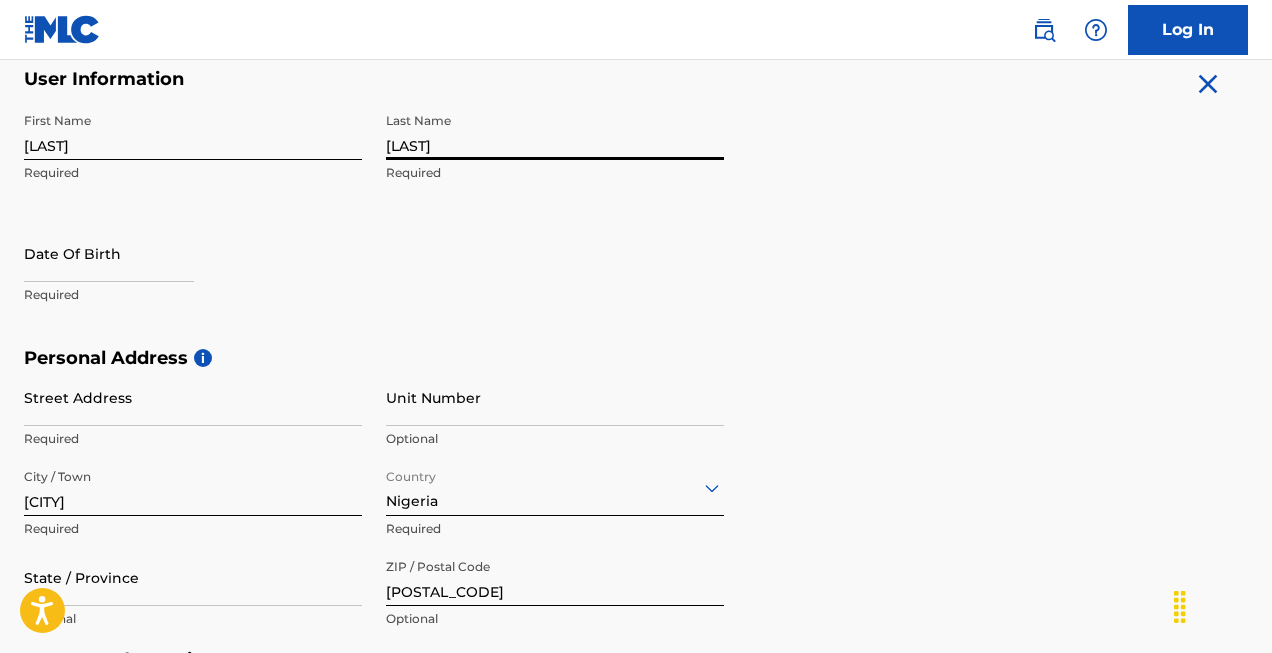 type on "[LAST]" 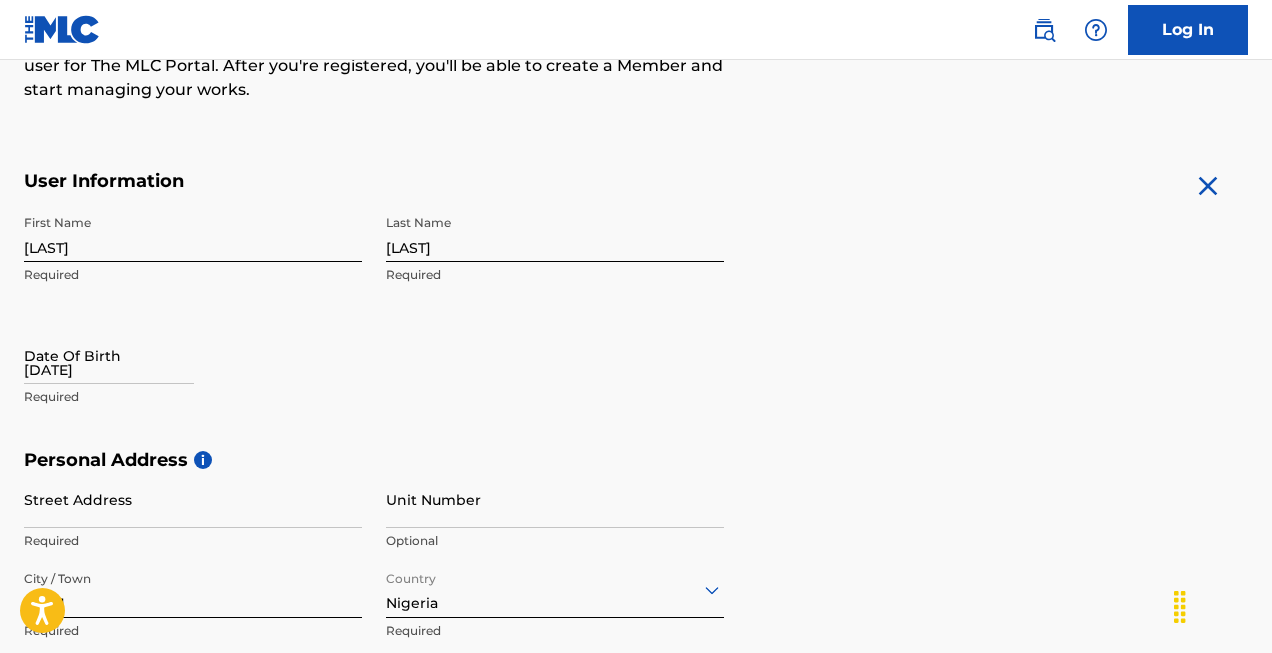 scroll, scrollTop: 401, scrollLeft: 0, axis: vertical 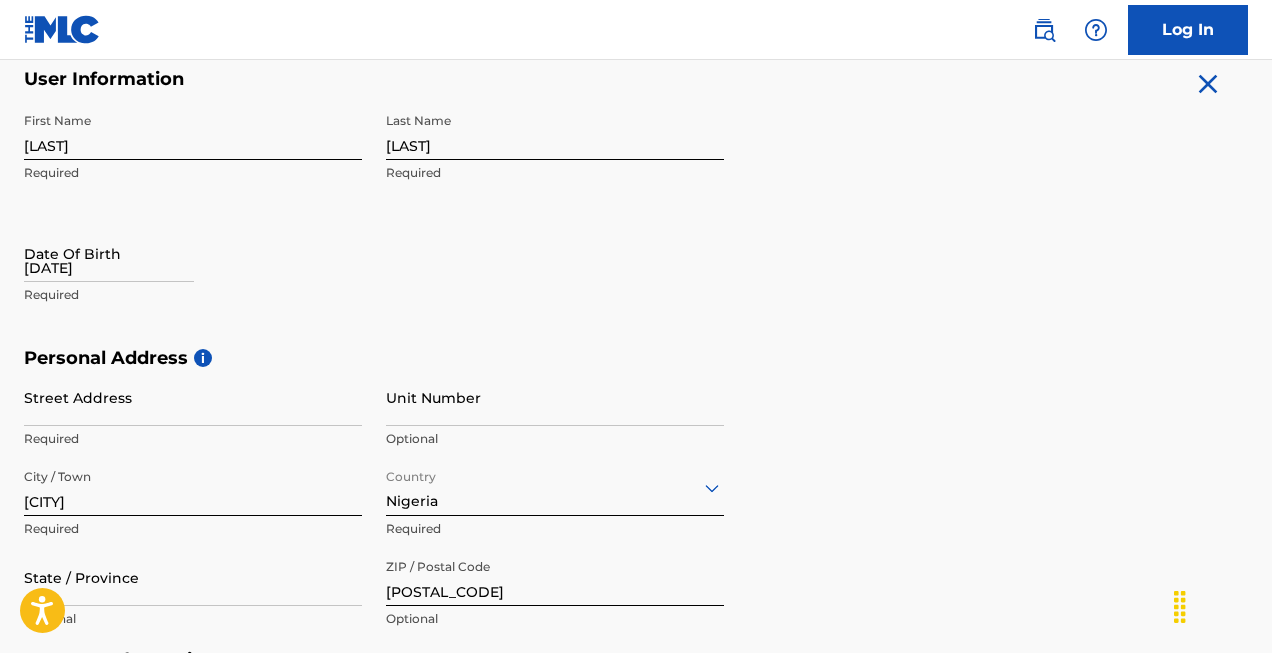 type on "[DATE]" 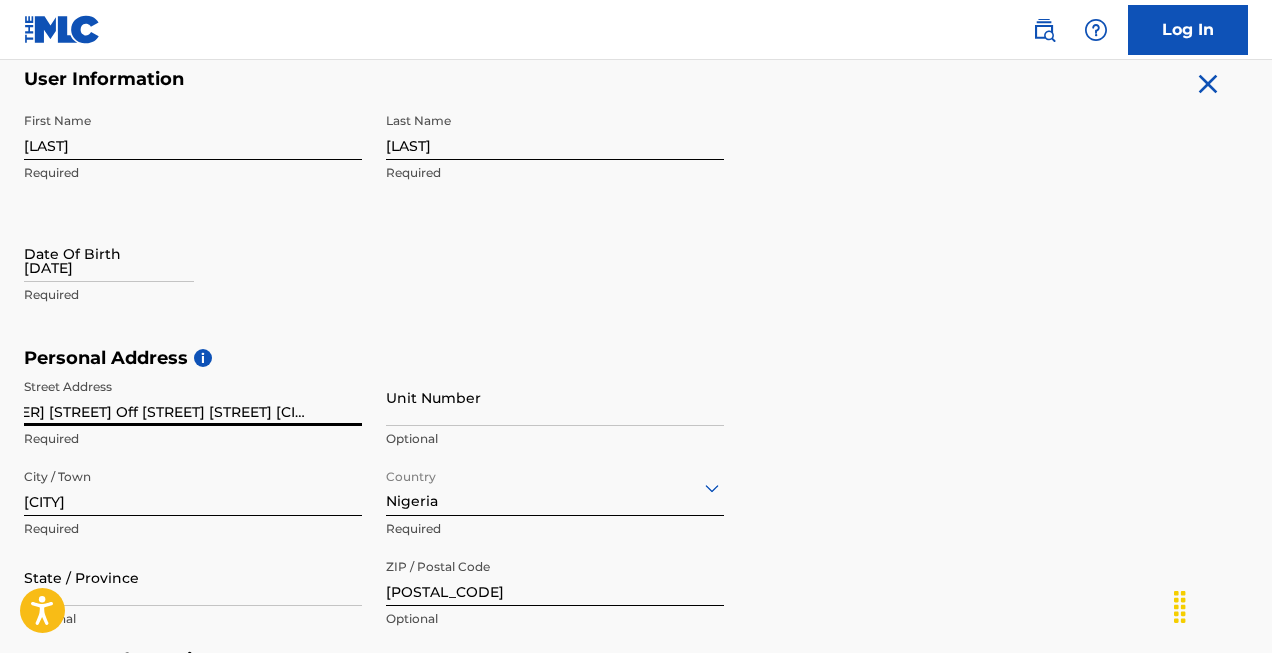 scroll, scrollTop: 0, scrollLeft: 86, axis: horizontal 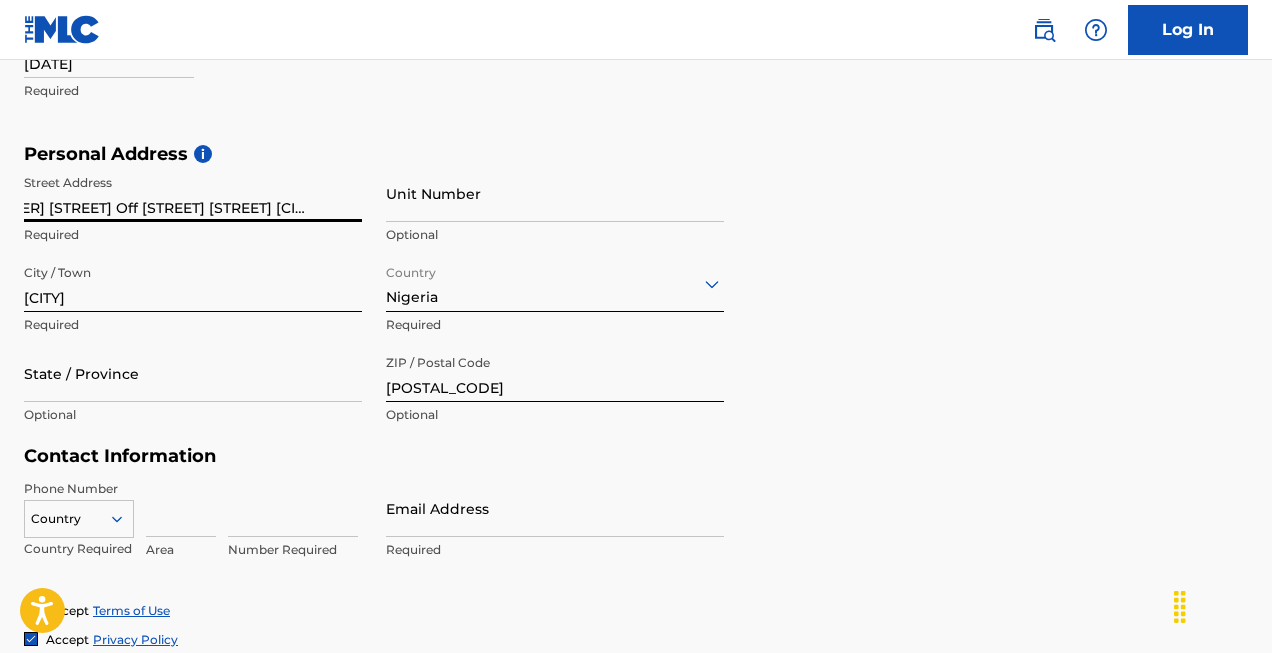 type on "[NUMBER] [STREET] Off [STREET] [STREET] [CITY] [CITY]" 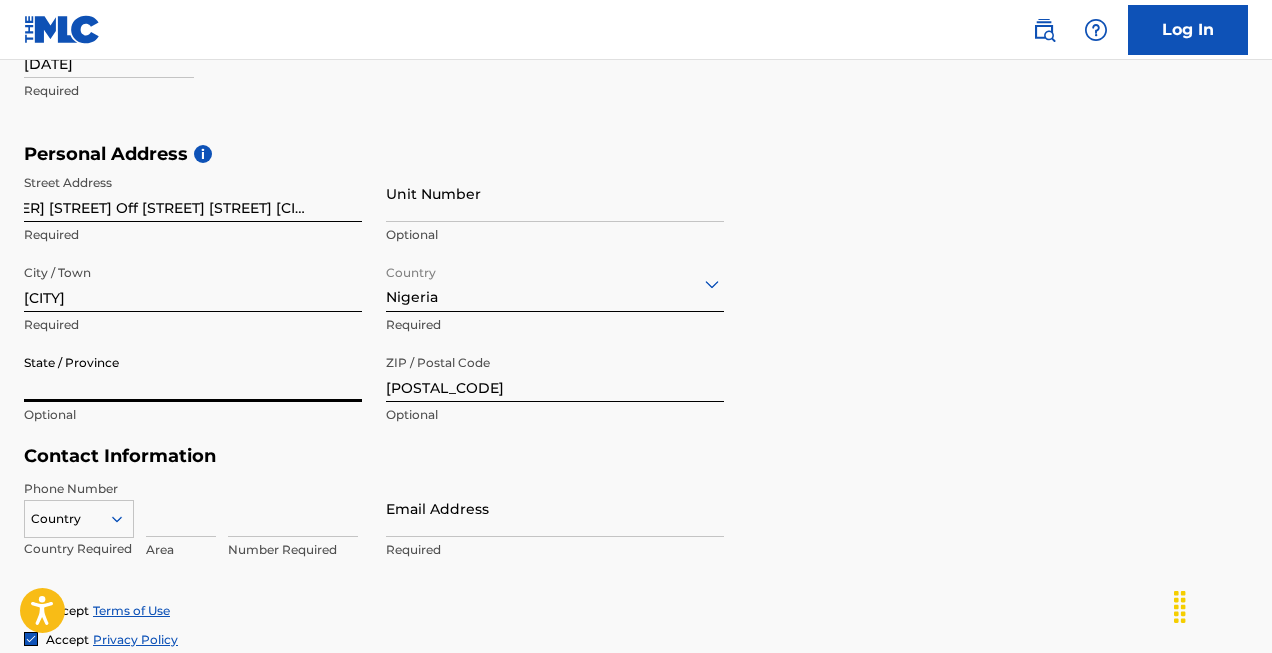 click on "State / Province" at bounding box center [193, 373] 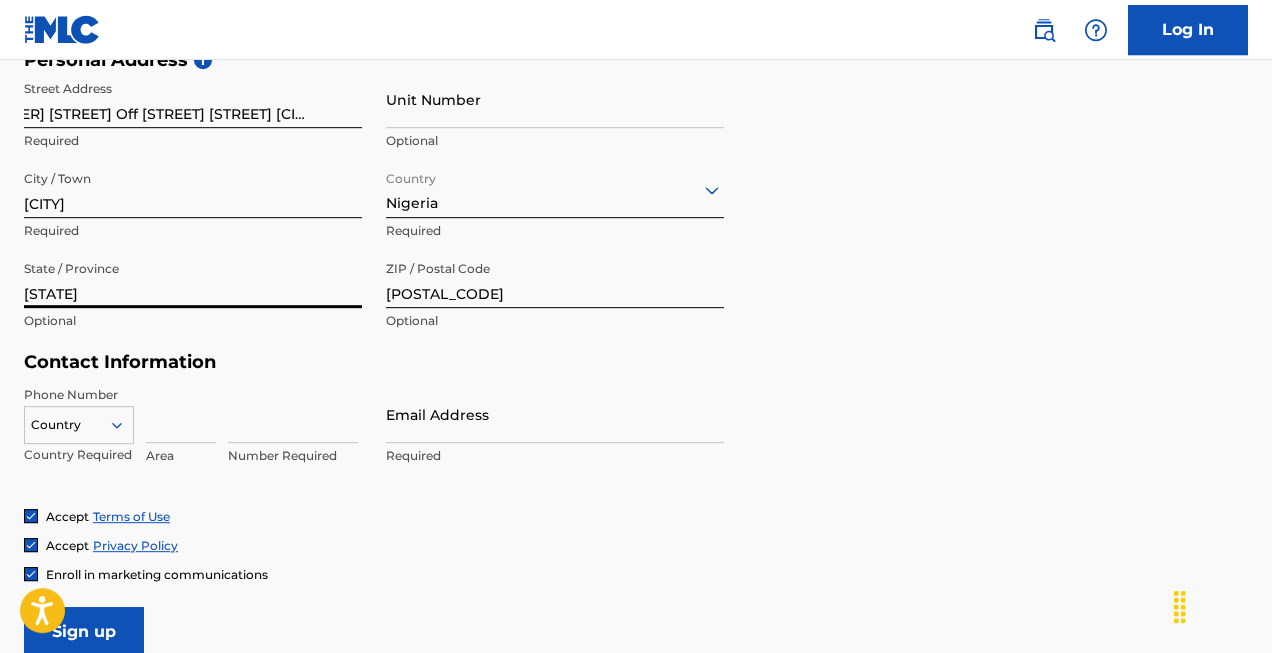 scroll, scrollTop: 707, scrollLeft: 0, axis: vertical 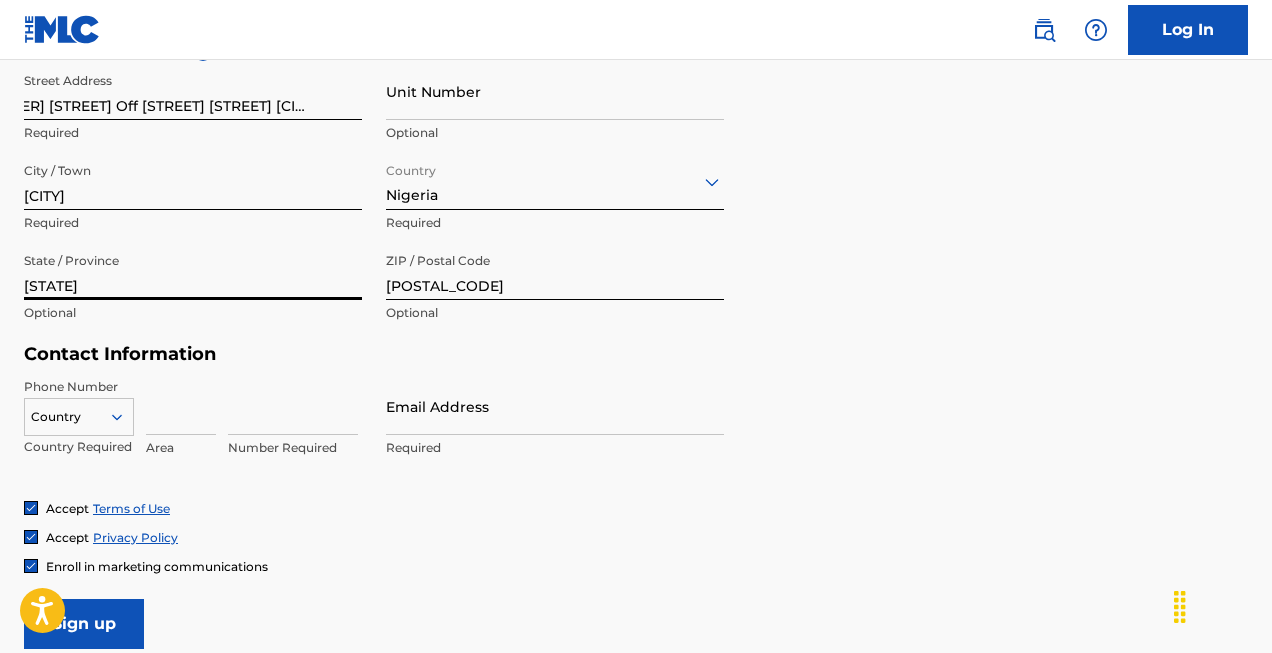 type on "[STATE]" 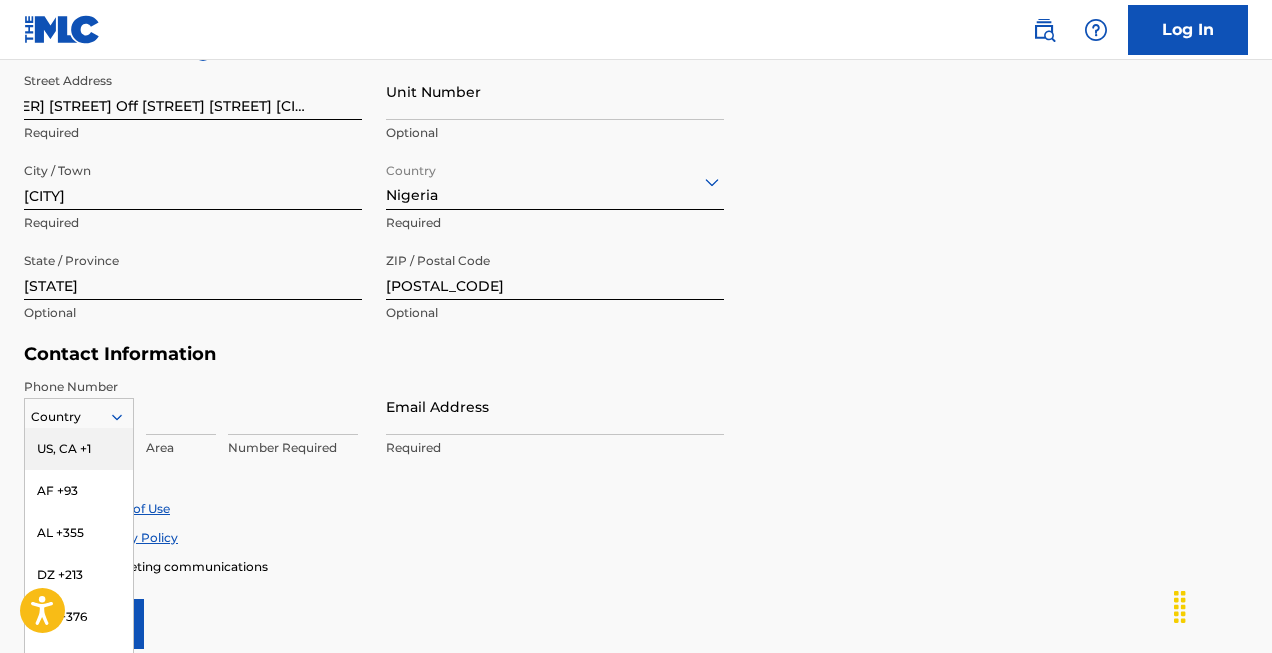 scroll, scrollTop: 782, scrollLeft: 0, axis: vertical 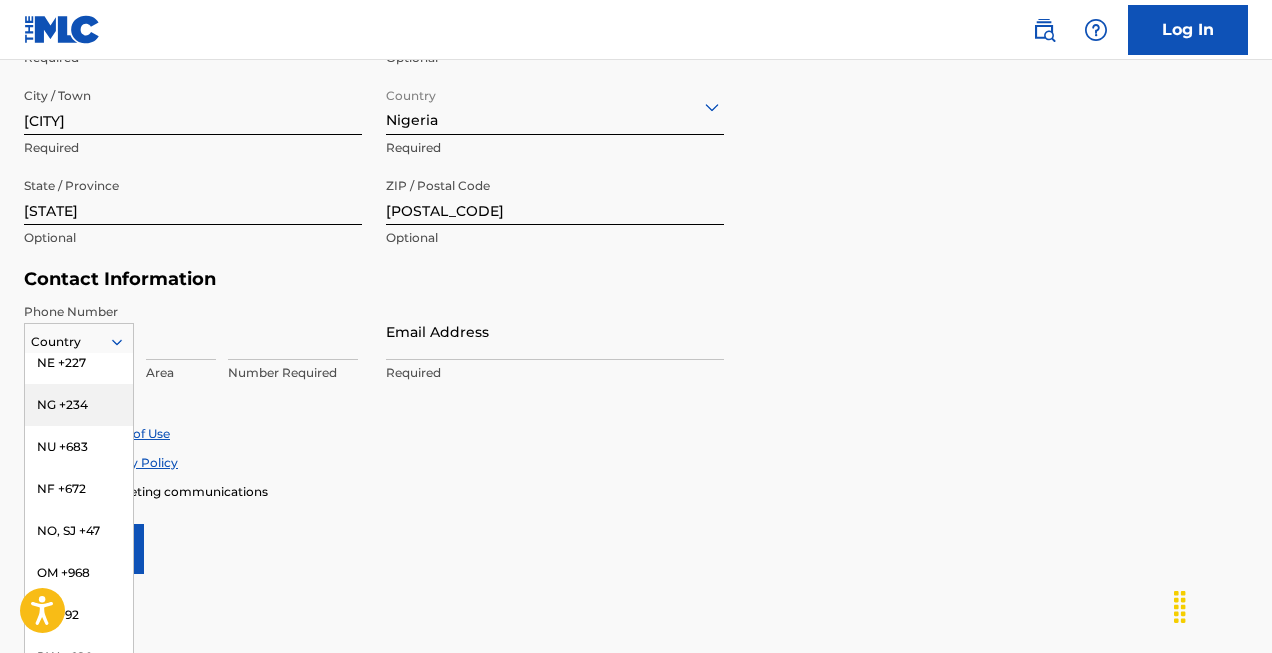 click on "NG +234" at bounding box center (79, 405) 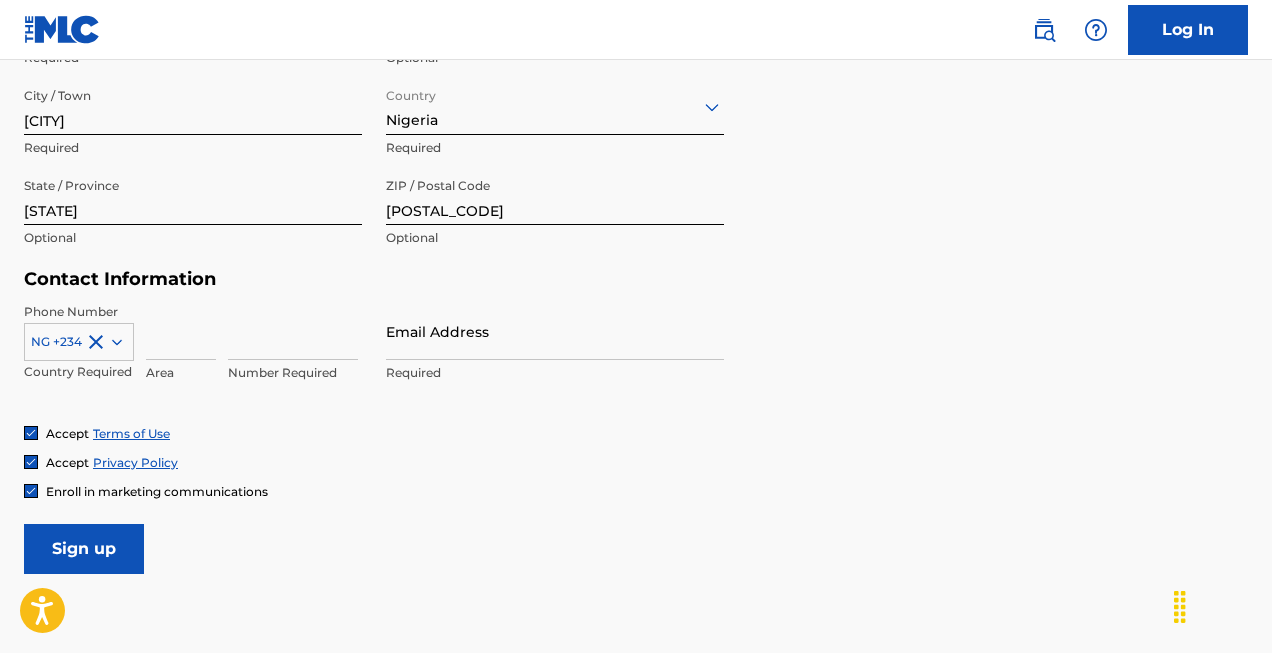 click on "Email Address" at bounding box center (555, 331) 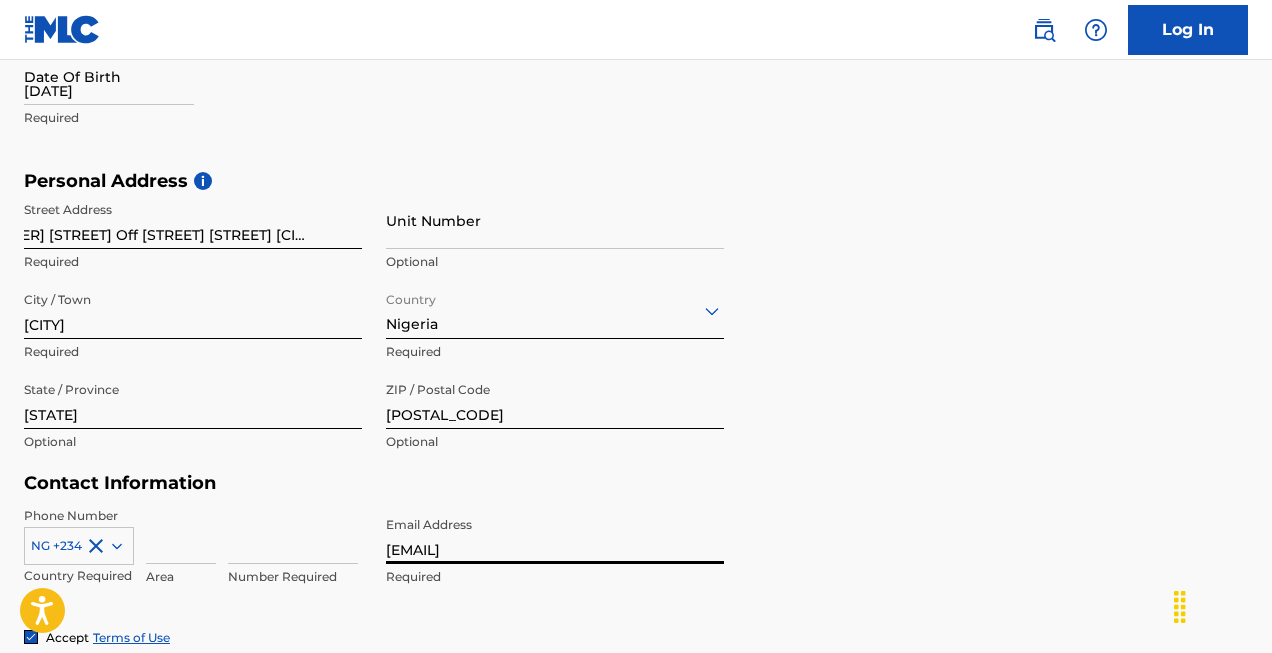 scroll, scrollTop: 680, scrollLeft: 0, axis: vertical 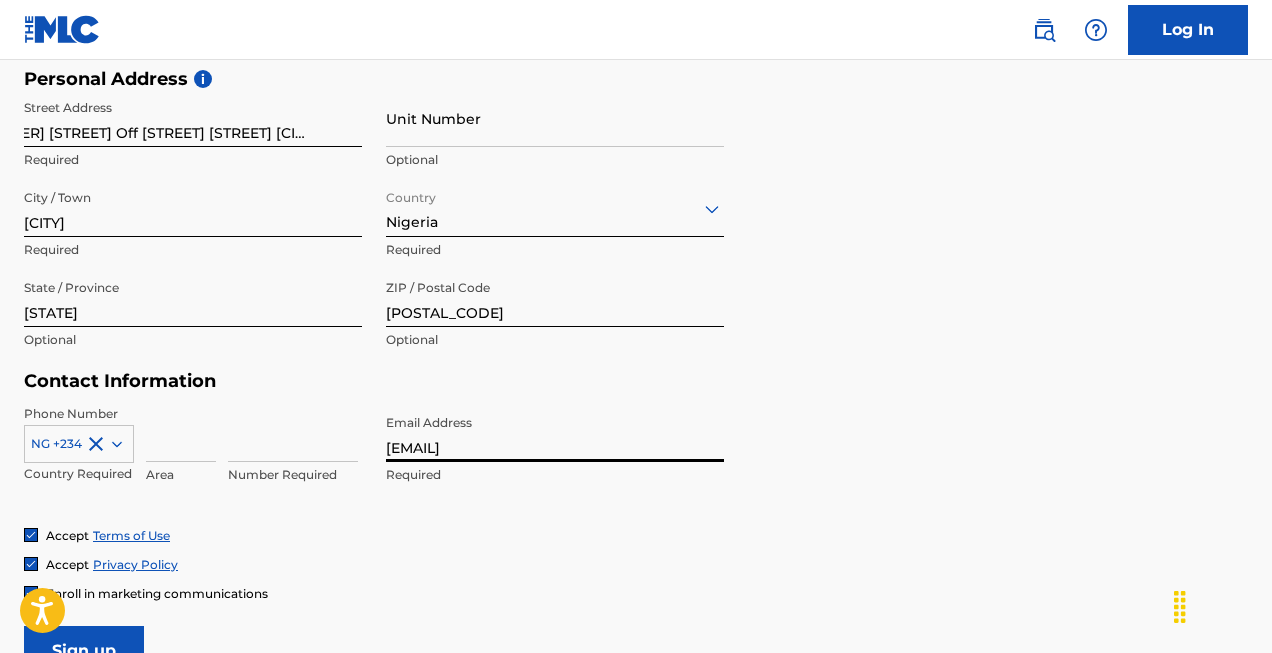 type on "[EMAIL]" 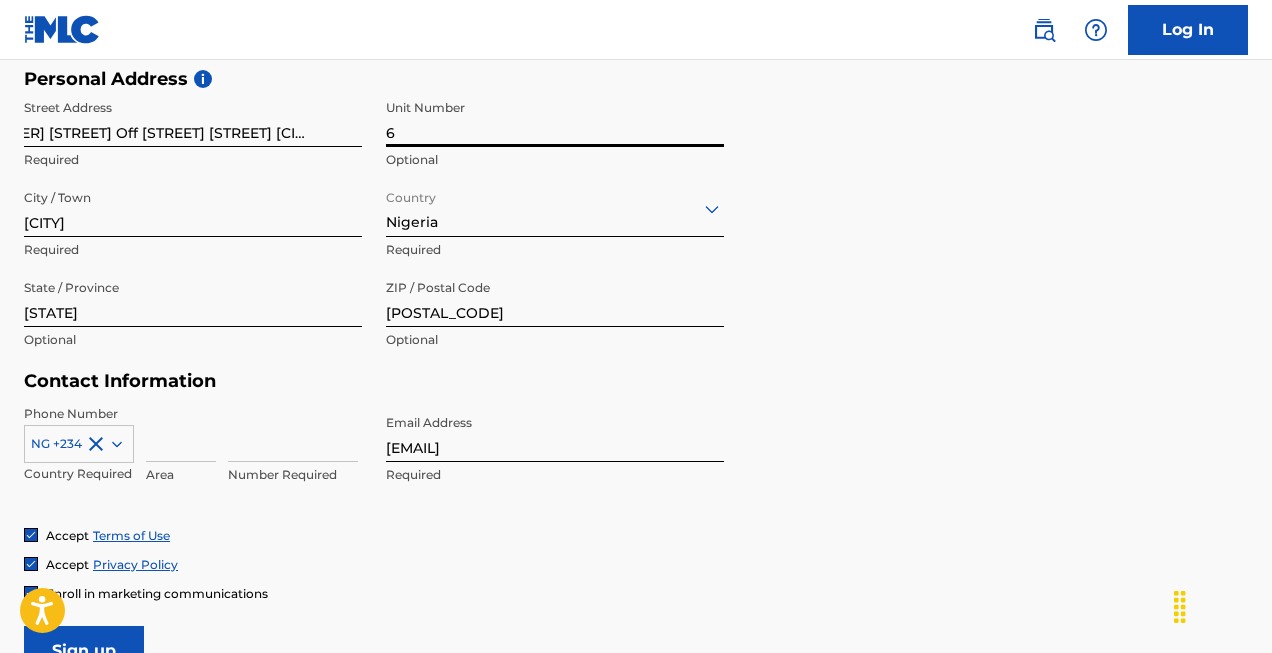 type on "6" 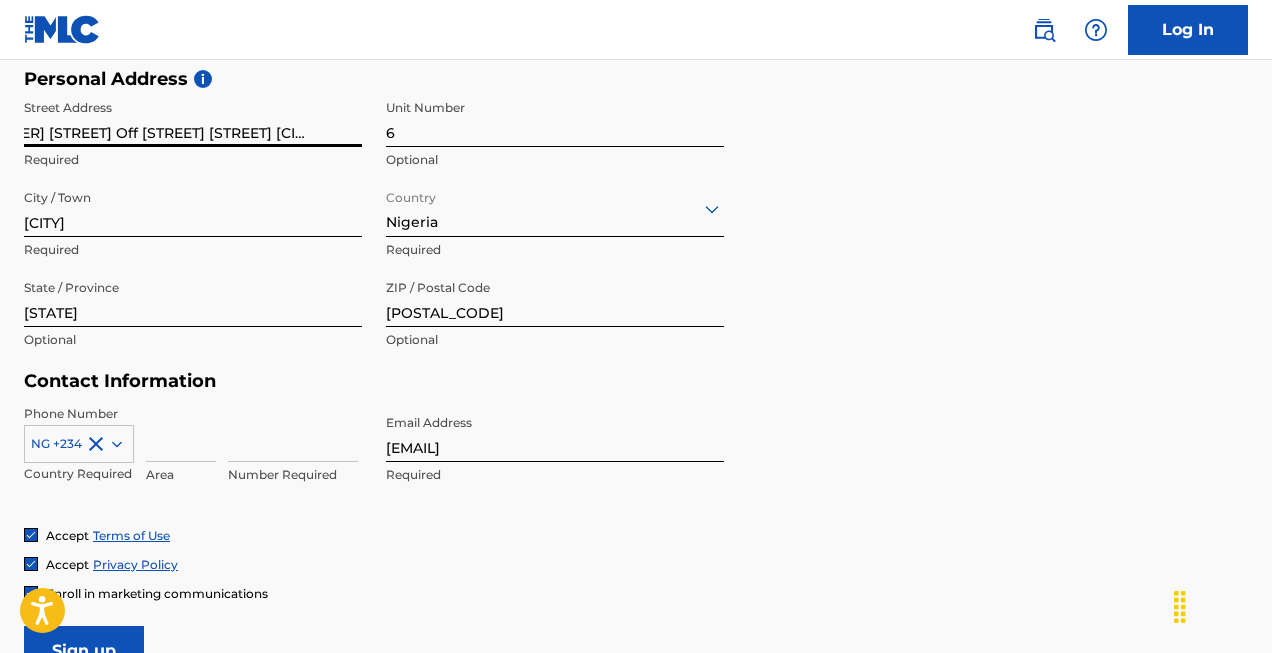 drag, startPoint x: 47, startPoint y: 136, endPoint x: 106, endPoint y: 147, distance: 60.016663 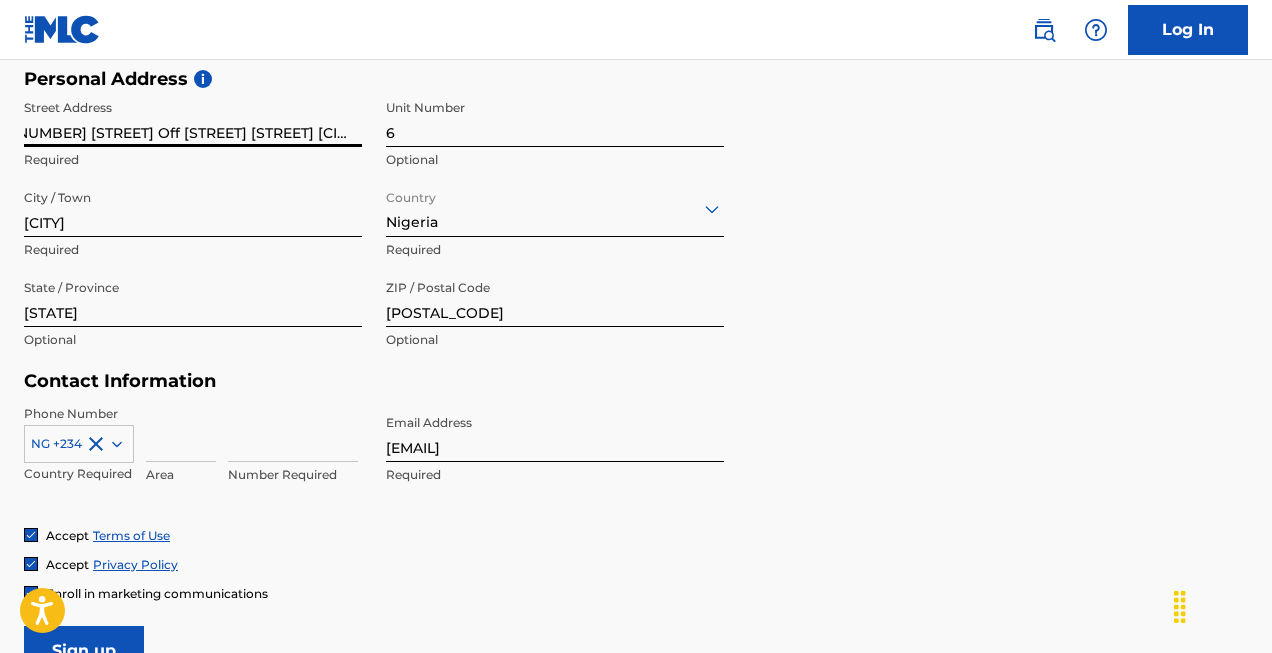 scroll, scrollTop: 0, scrollLeft: 0, axis: both 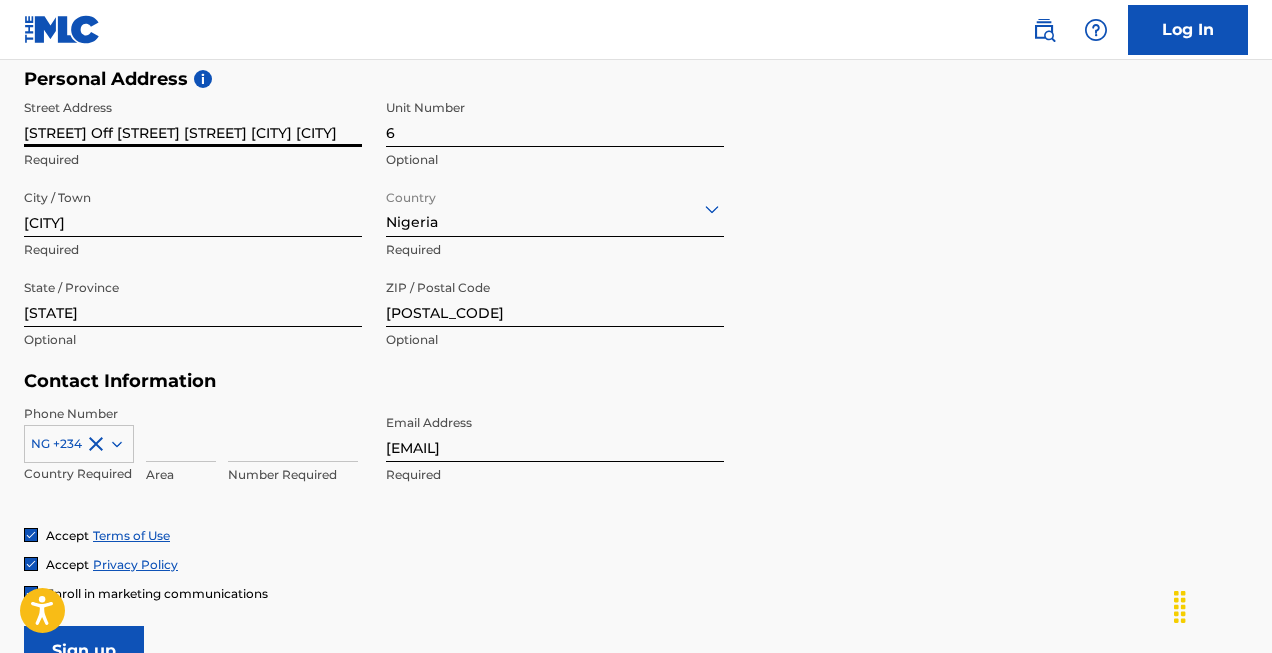 drag, startPoint x: 34, startPoint y: 137, endPoint x: 7, endPoint y: 140, distance: 27.166155 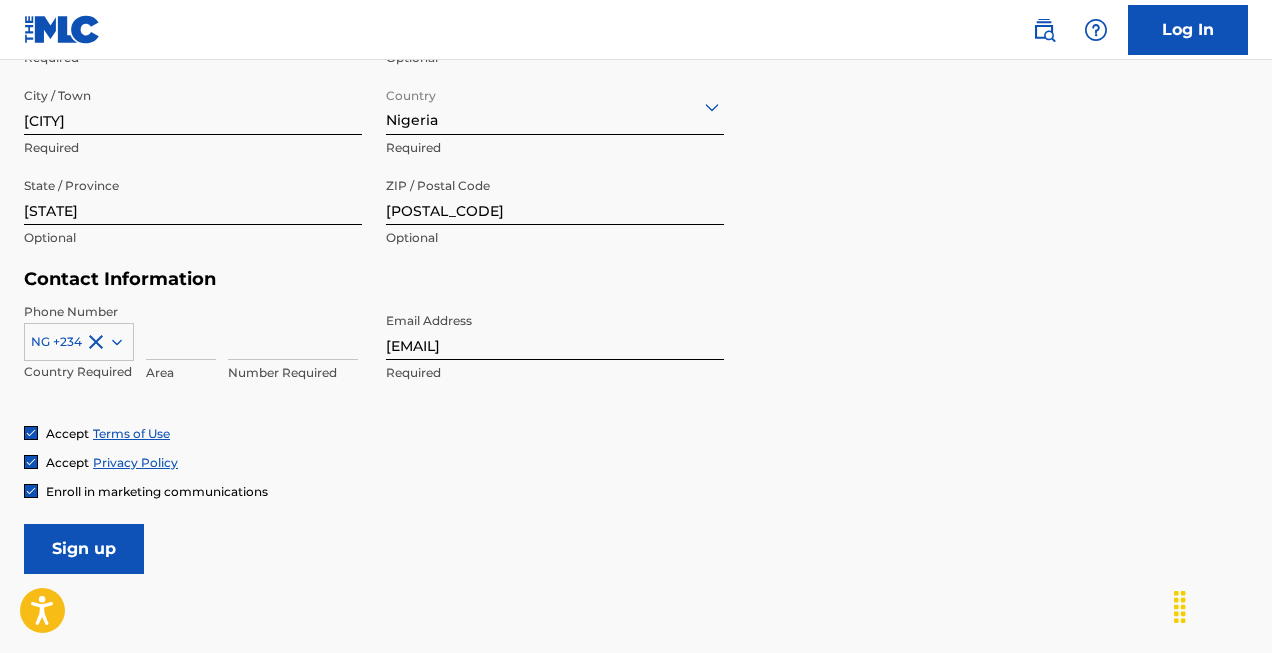 scroll, scrollTop: 884, scrollLeft: 0, axis: vertical 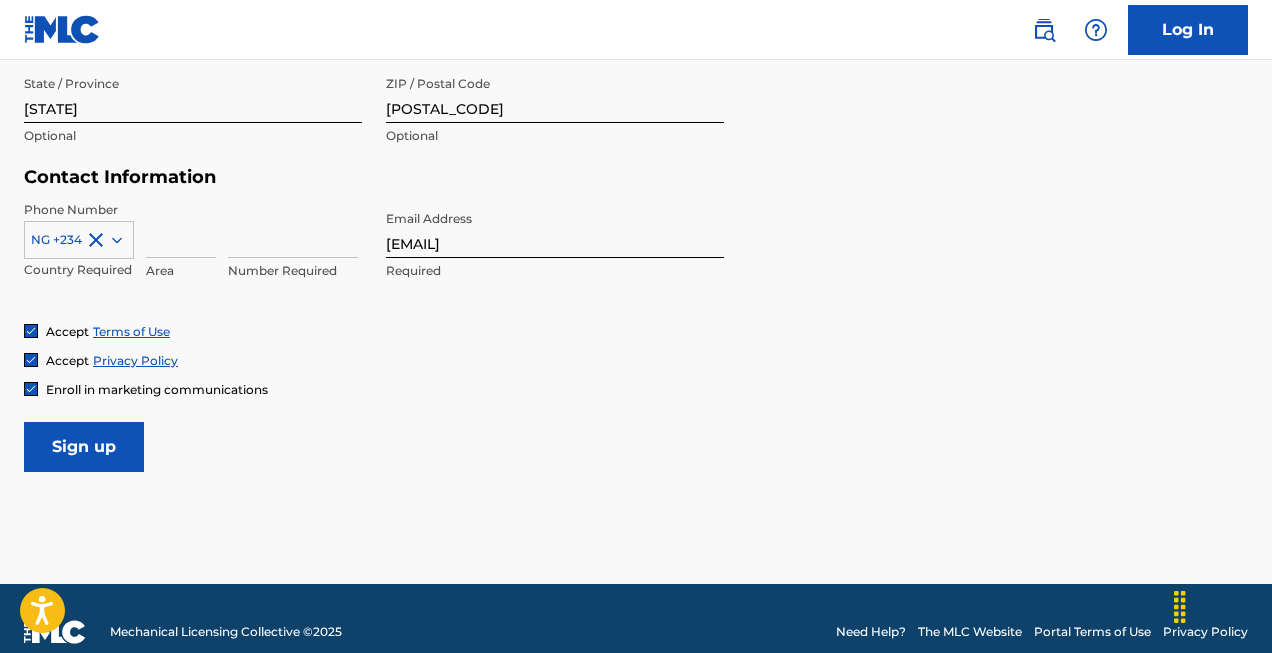 type on "[STREET] Off [STREET] [STREET] [CITY] [CITY]" 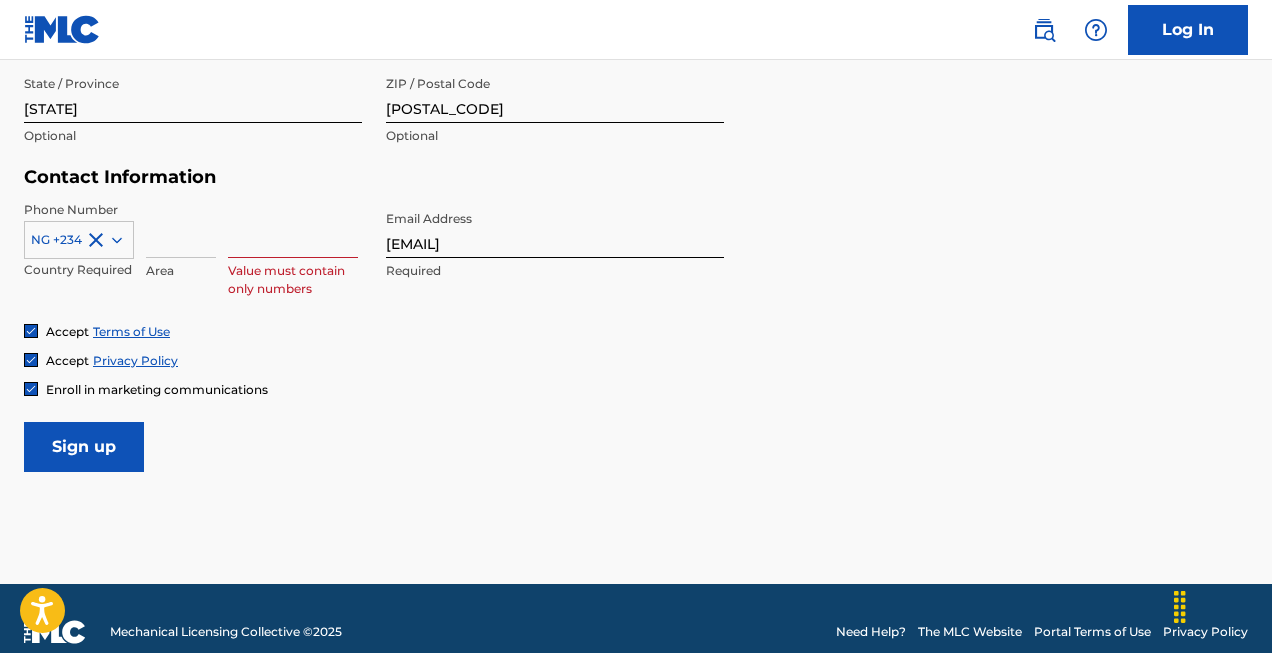 click at bounding box center [293, 229] 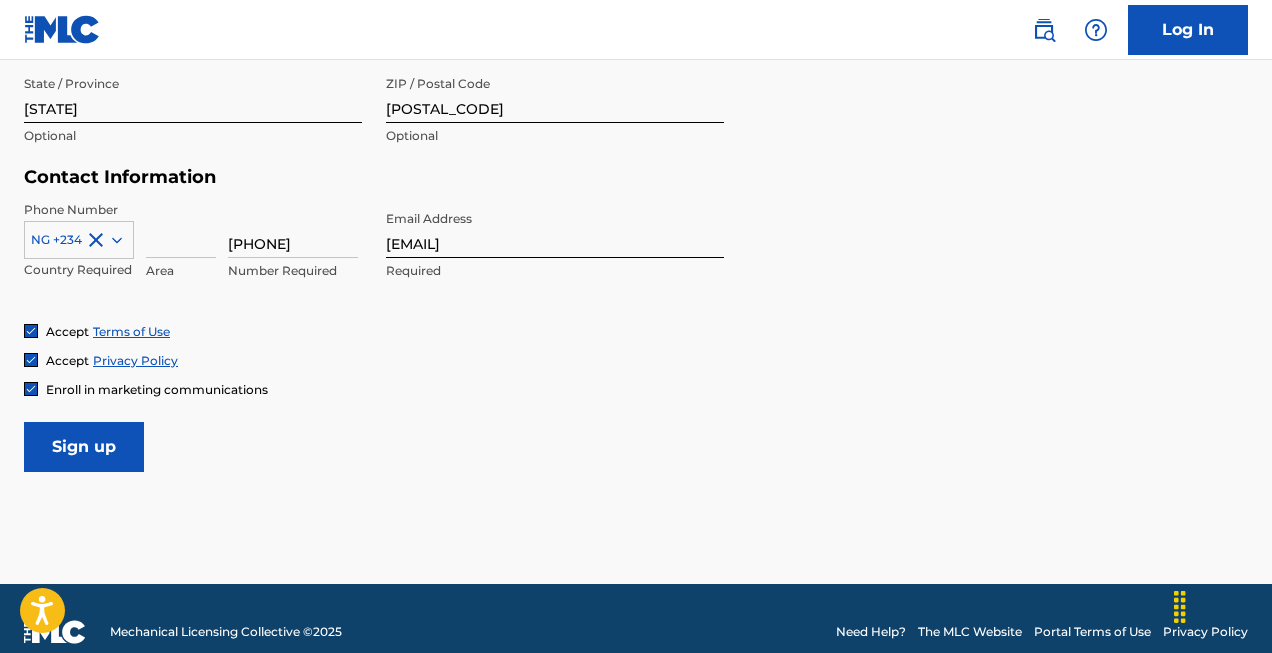 type on "[PHONE]" 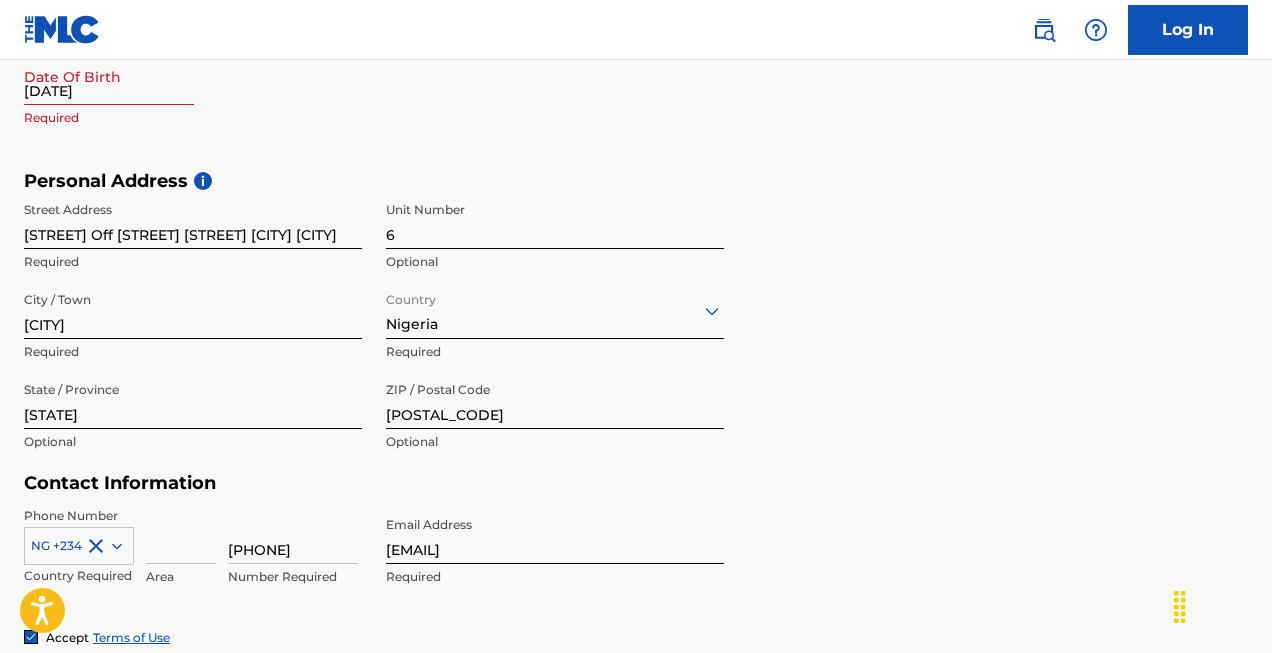 scroll, scrollTop: 476, scrollLeft: 0, axis: vertical 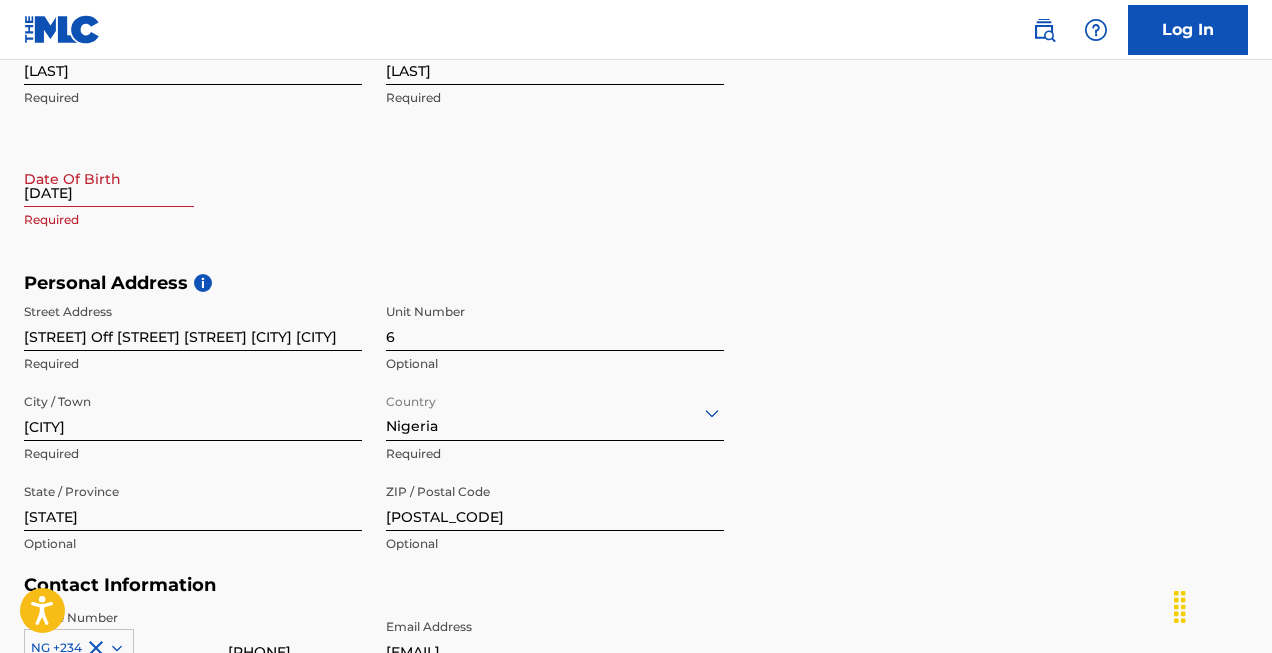 drag, startPoint x: 126, startPoint y: 192, endPoint x: 88, endPoint y: 191, distance: 38.013157 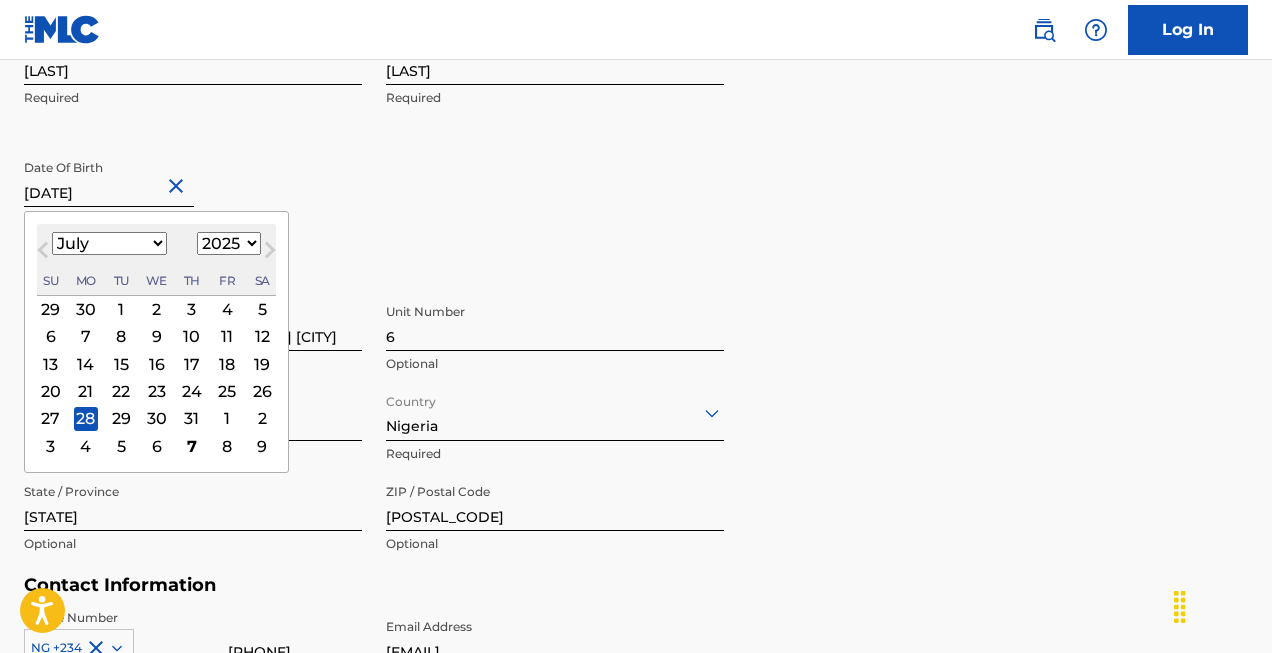 click on "[DATE]" at bounding box center (109, 178) 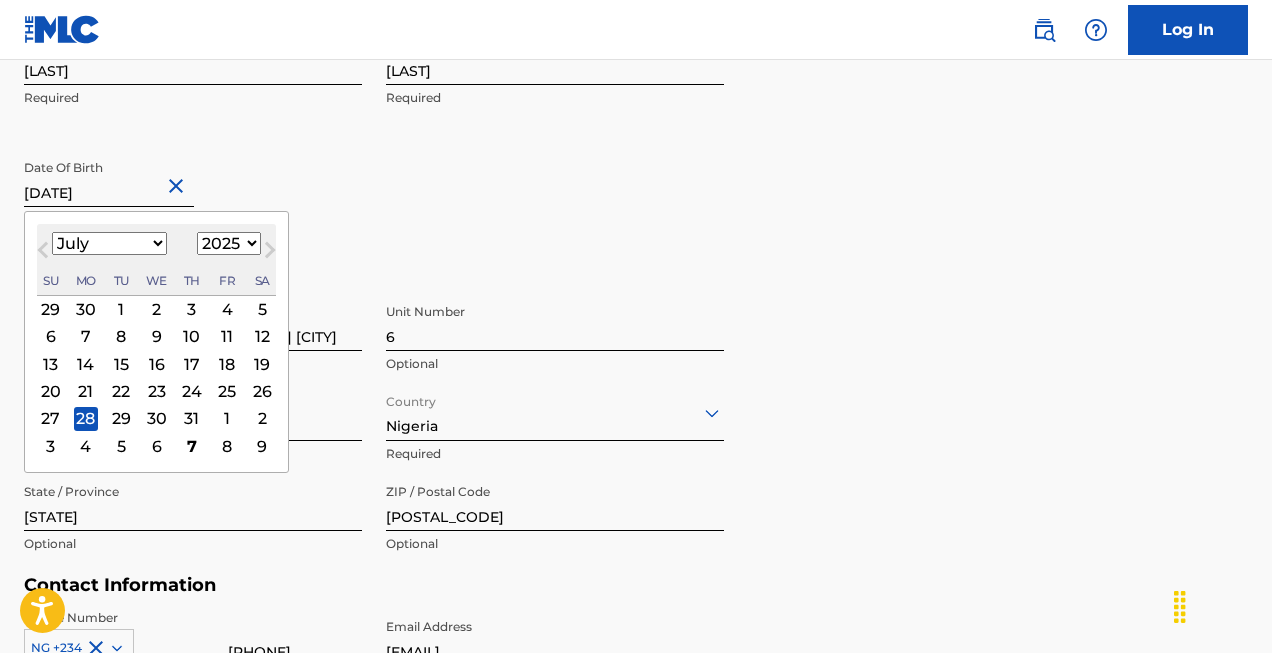 click on "January February March April May June July August September October November December" at bounding box center [109, 243] 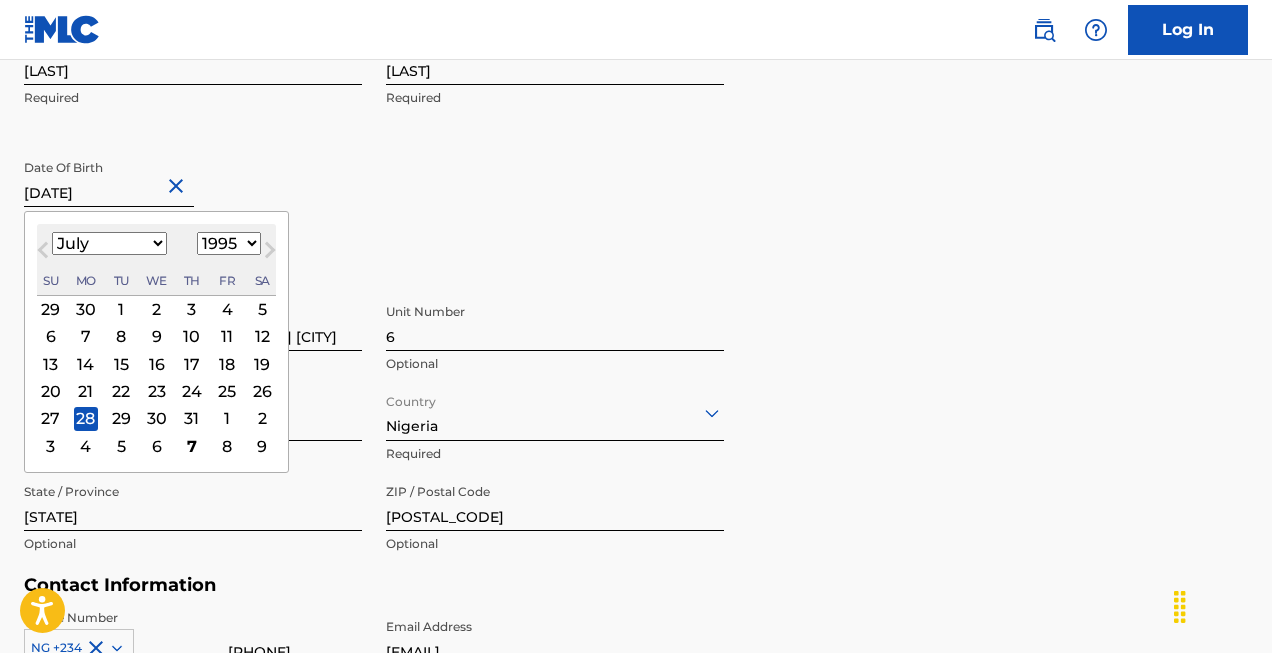 click on "1995" at bounding box center (0, 0) 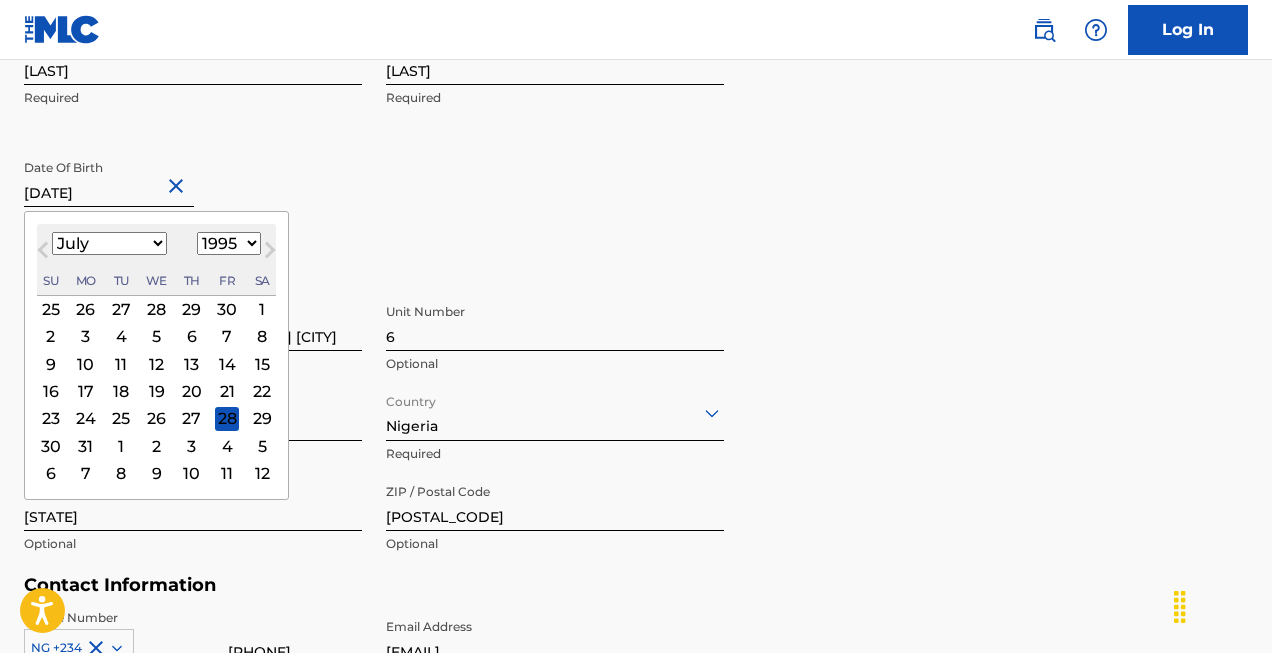 click on "January February March April May June July August September October November December" at bounding box center (109, 243) 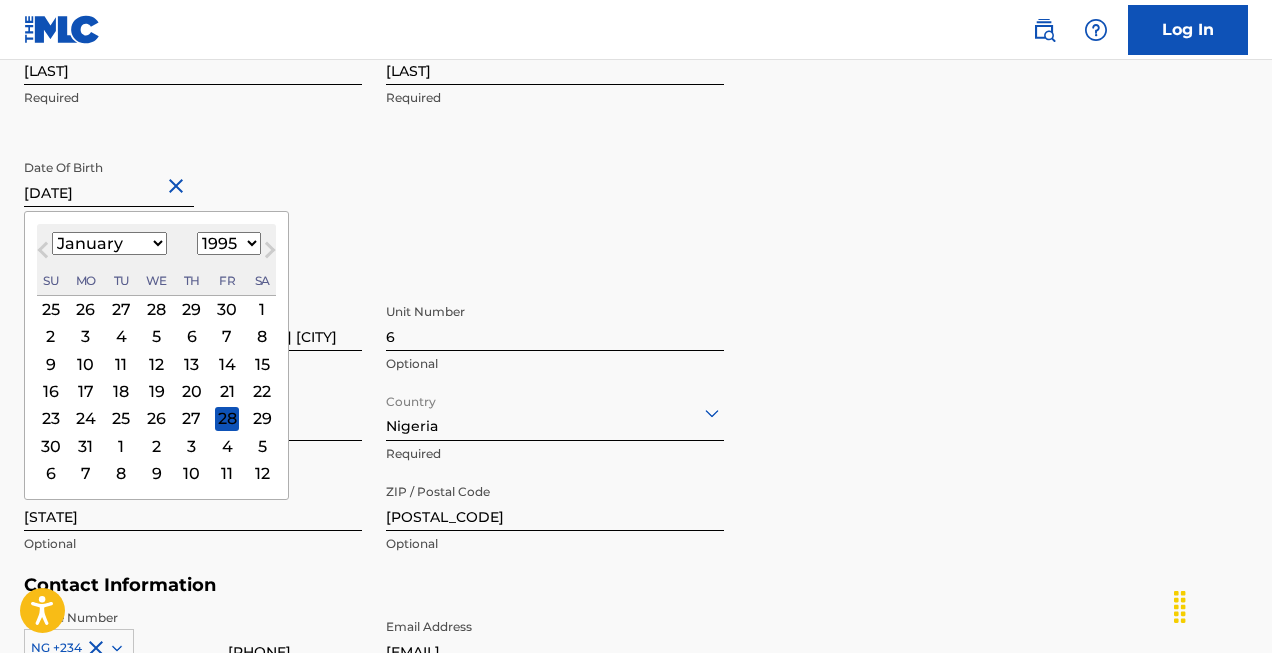 click on "January" at bounding box center [0, 0] 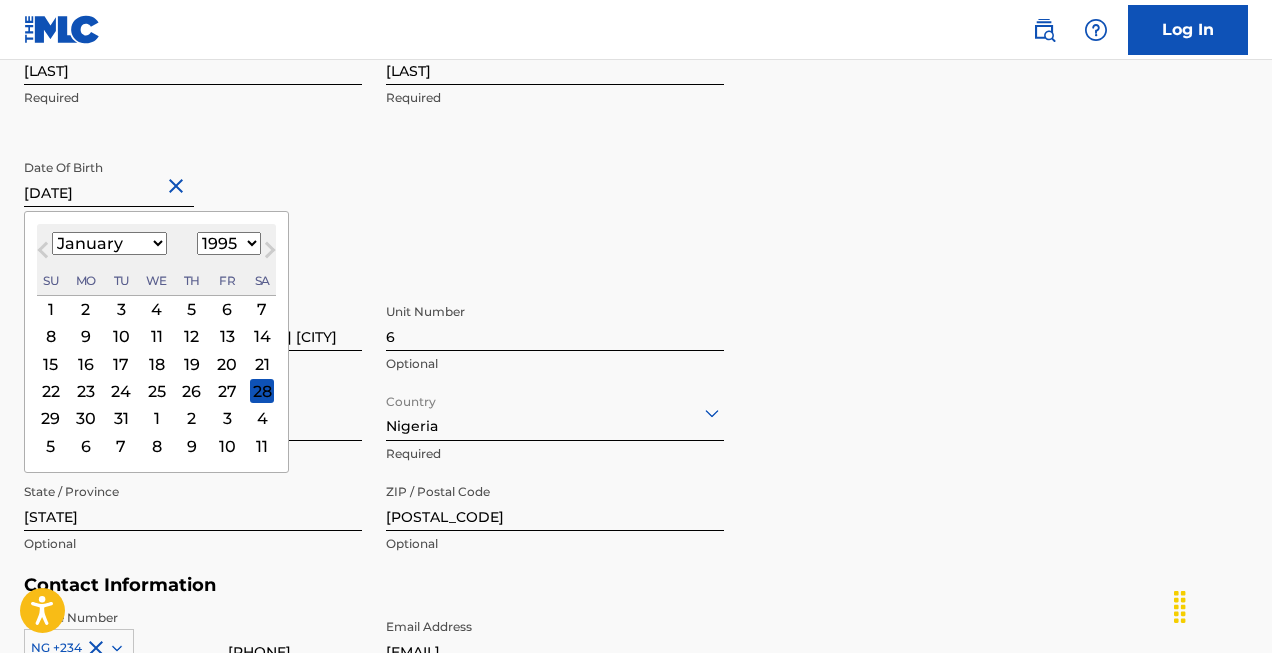 click on "5" at bounding box center (192, 309) 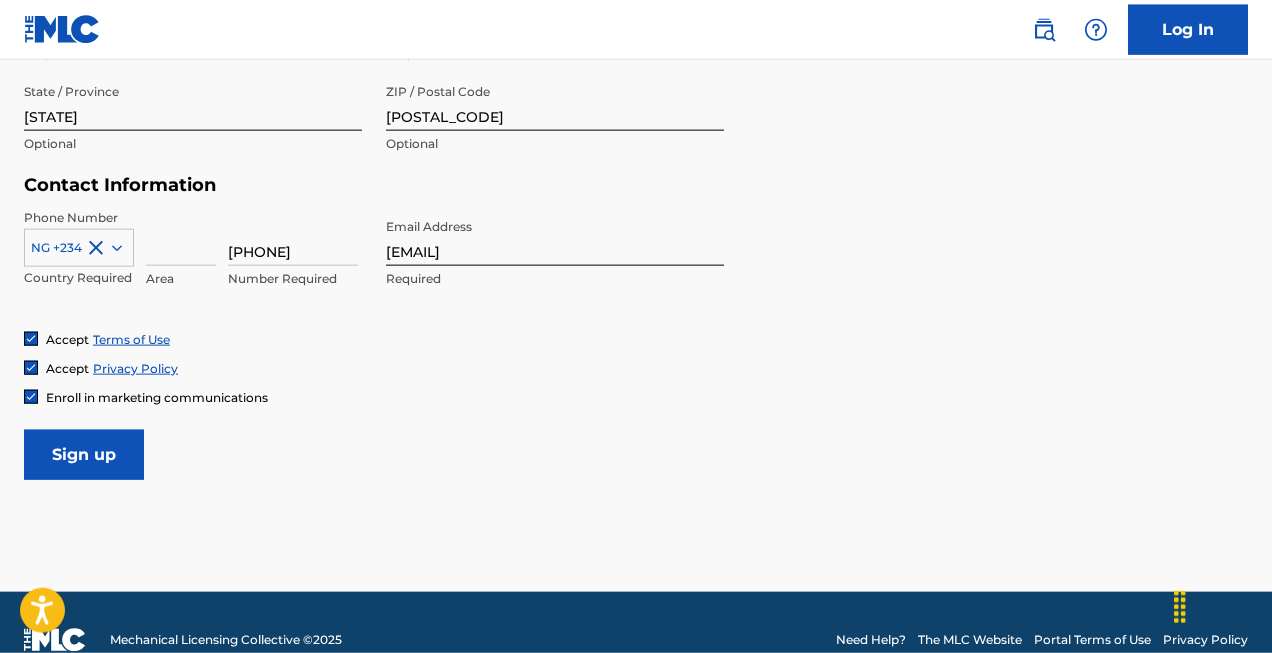 scroll, scrollTop: 884, scrollLeft: 0, axis: vertical 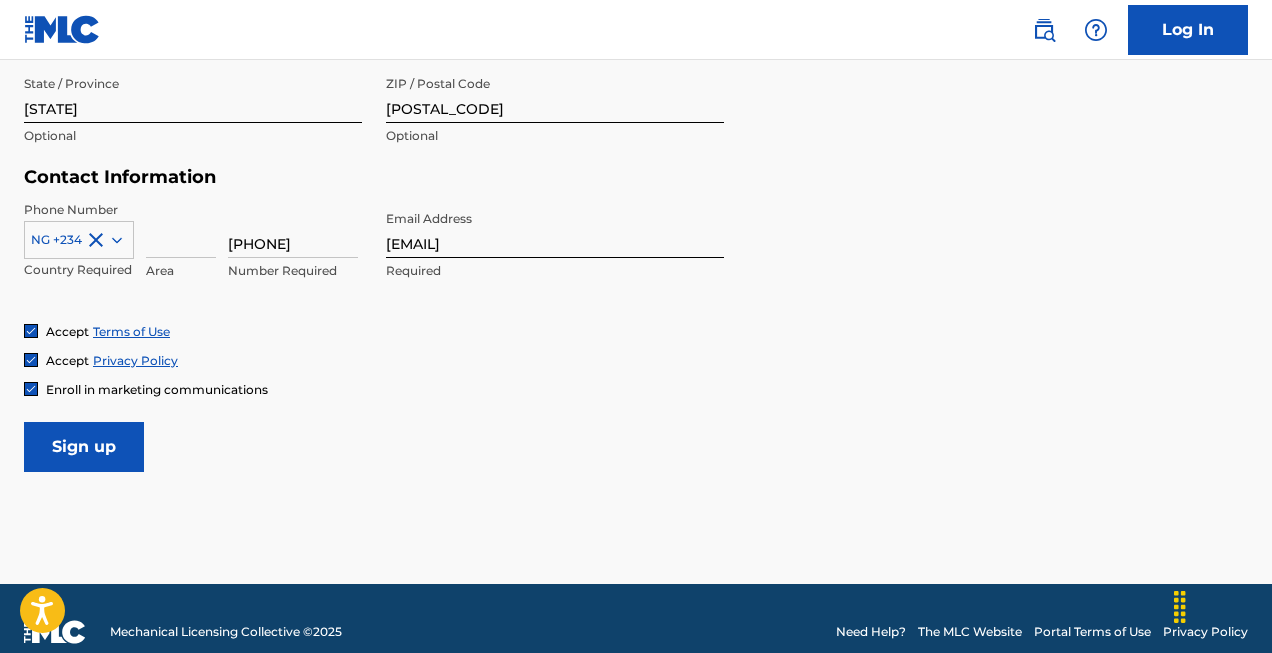 click on "Sign up" at bounding box center (84, 447) 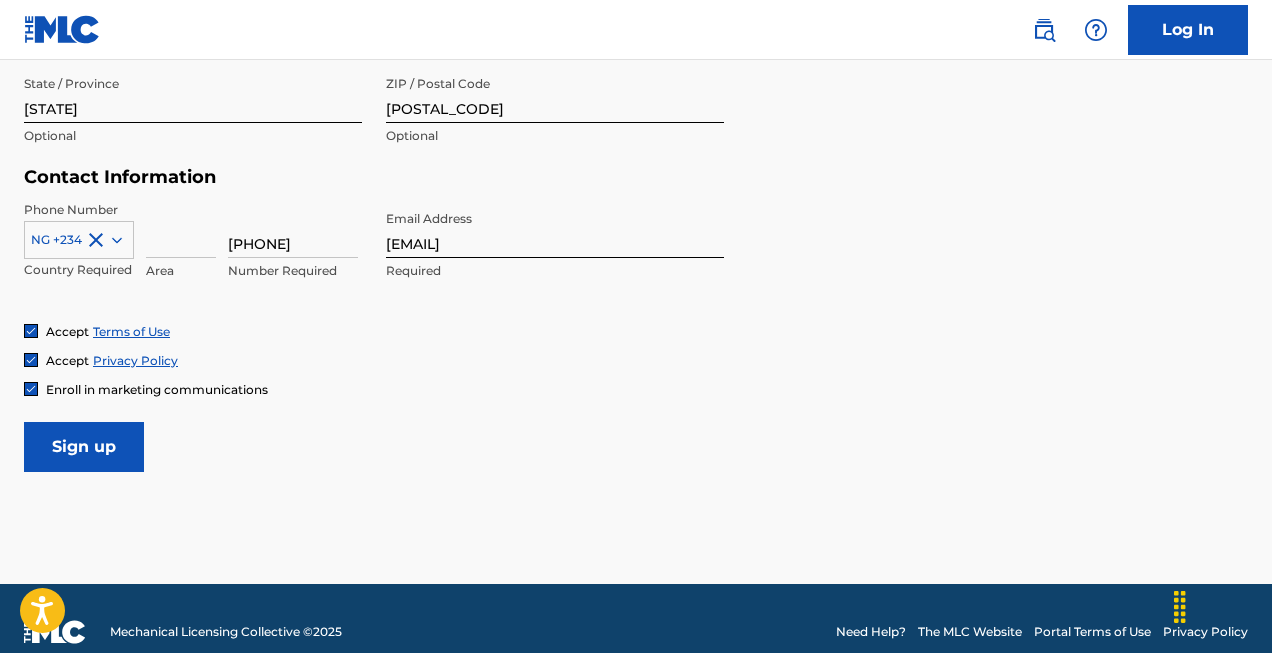 scroll, scrollTop: 0, scrollLeft: 0, axis: both 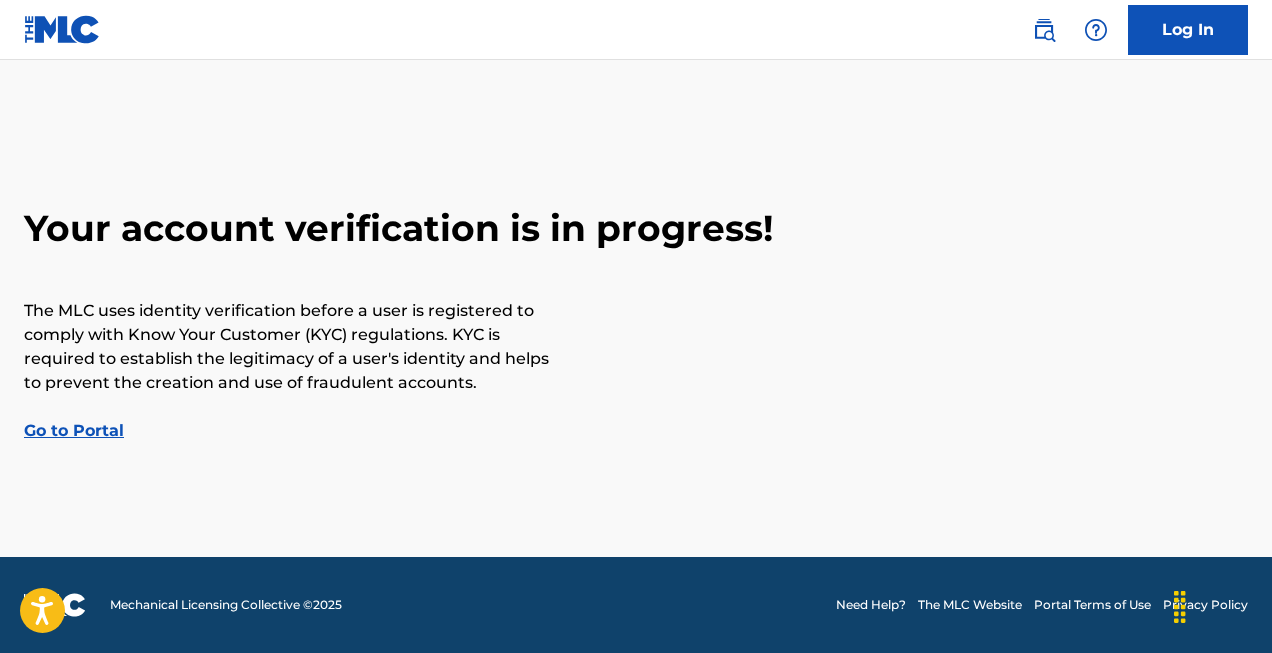 click on "Your account verification is in progress! The MLC uses identity verification before a user is registered to comply with Know Your Customer (KYC) regulations. KYC is required to establish the legitimacy of a user's identity and helps to prevent the creation and use of fraudulent accounts. Go to Portal" at bounding box center (636, 308) 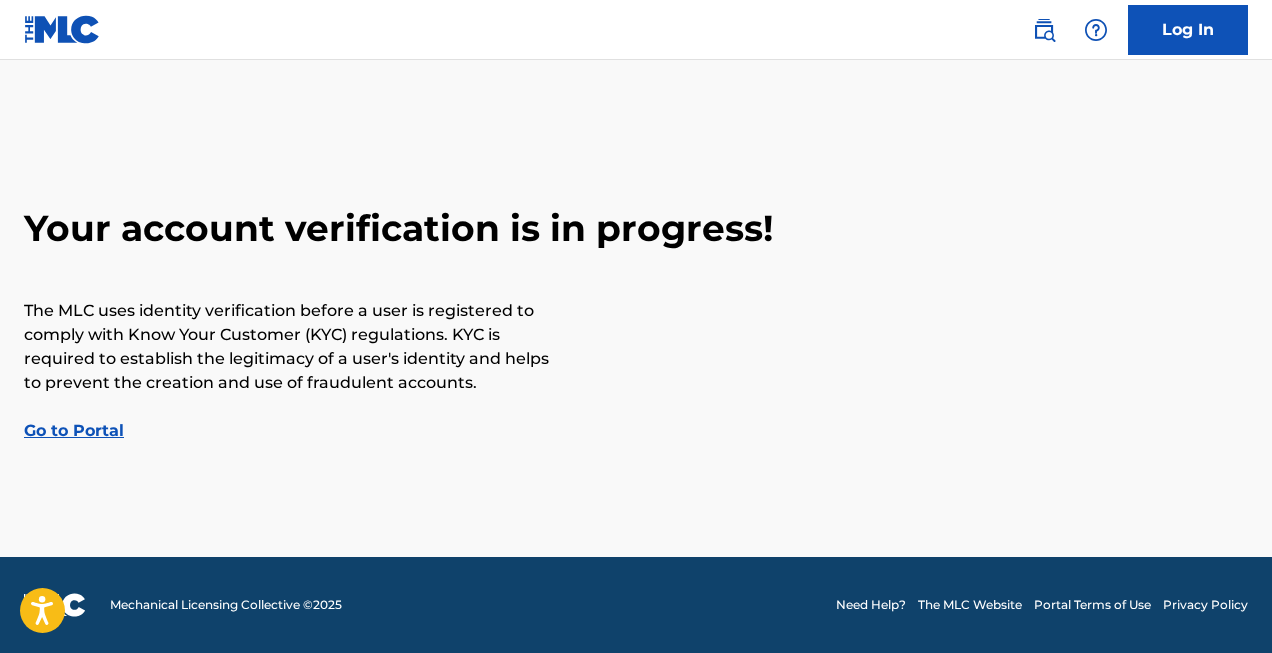 scroll, scrollTop: 0, scrollLeft: 0, axis: both 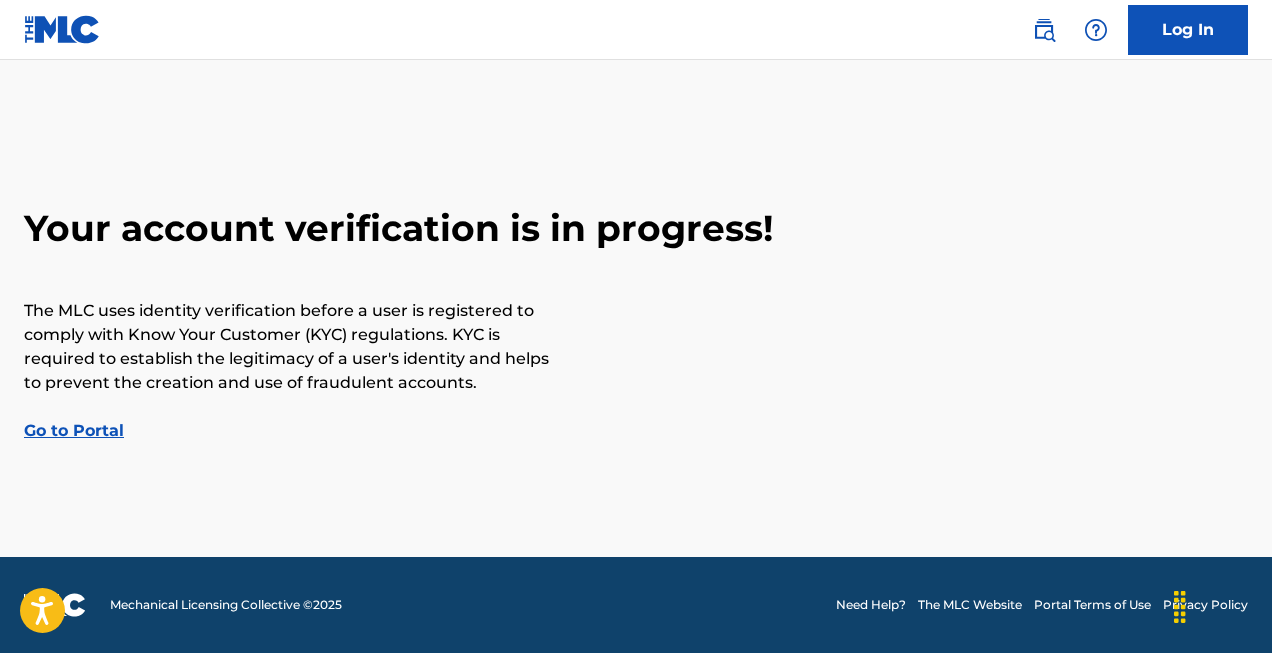 click on "Go to Portal" at bounding box center (74, 430) 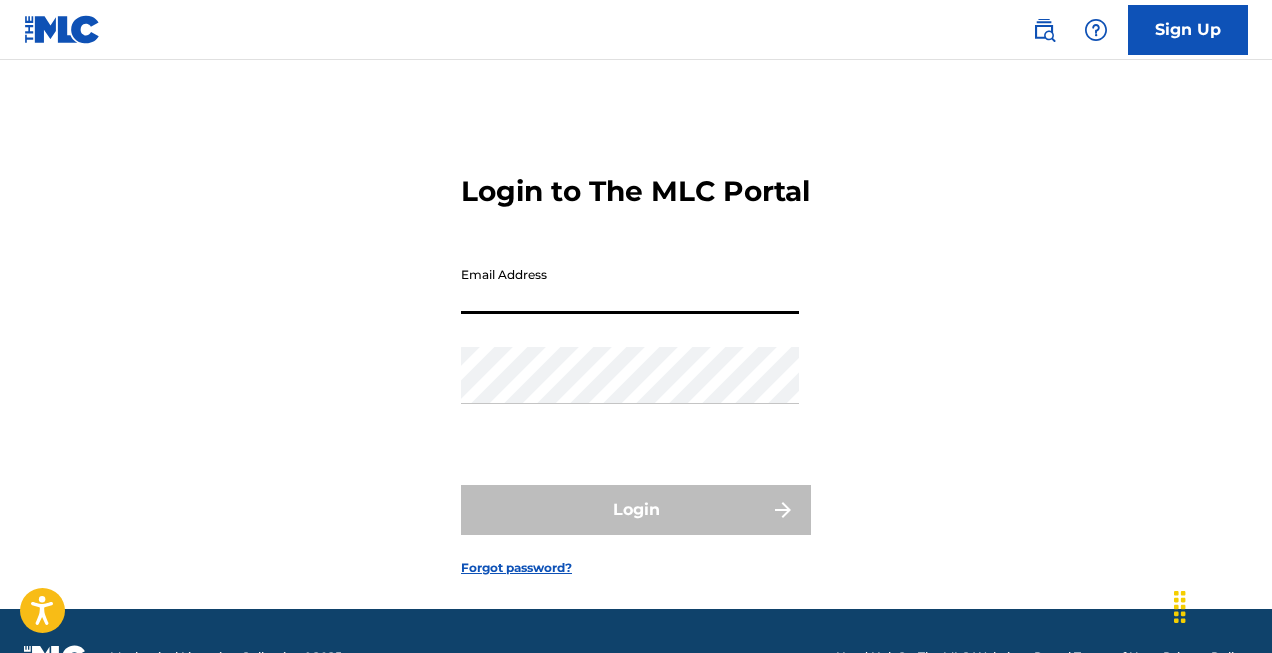 click on "Email Address" at bounding box center [630, 285] 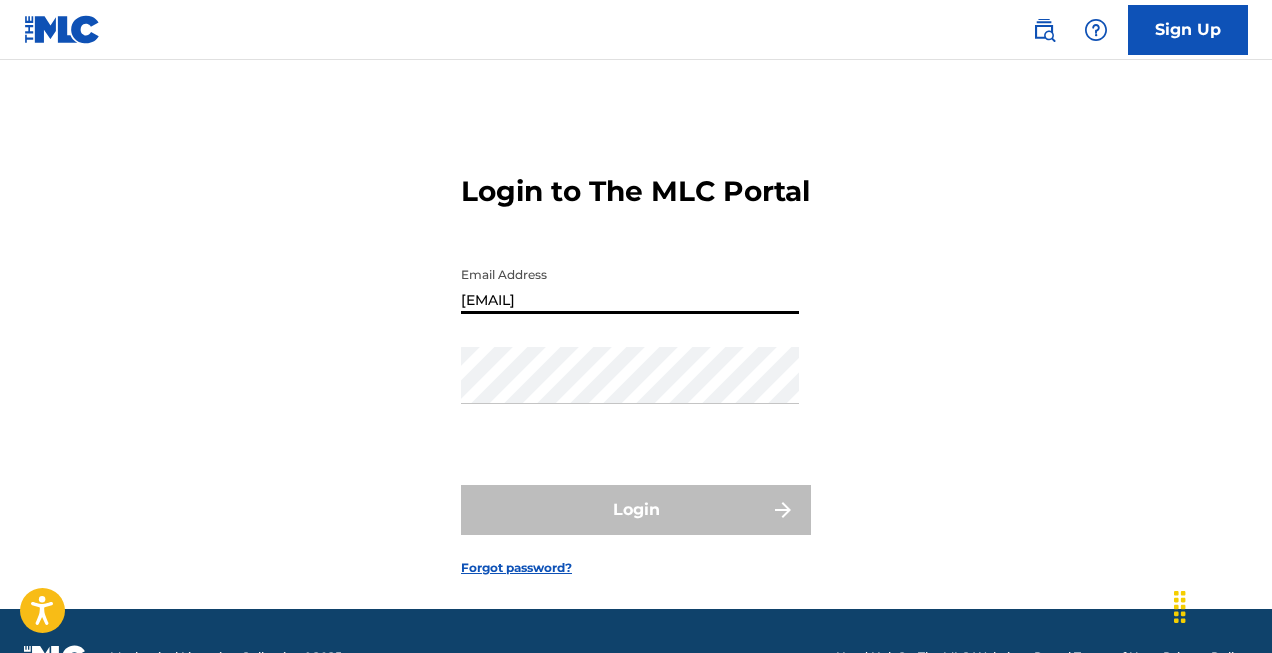 type on "gruencee@gmail.com" 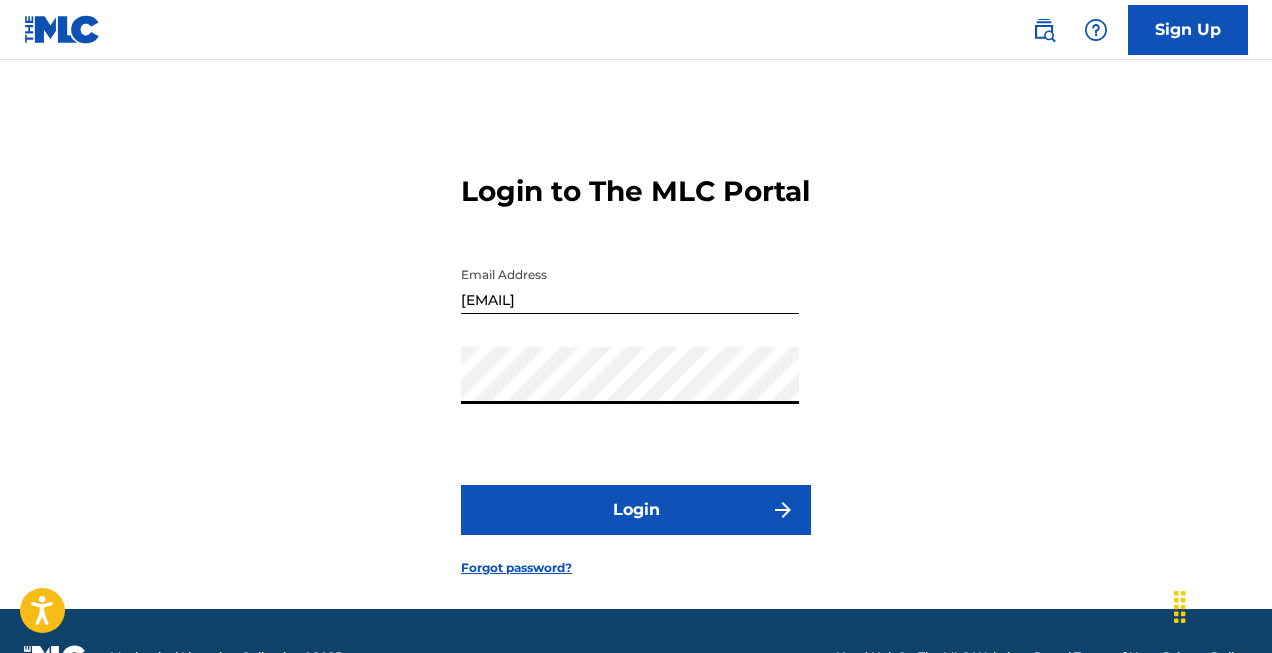 click on "Login" at bounding box center [636, 510] 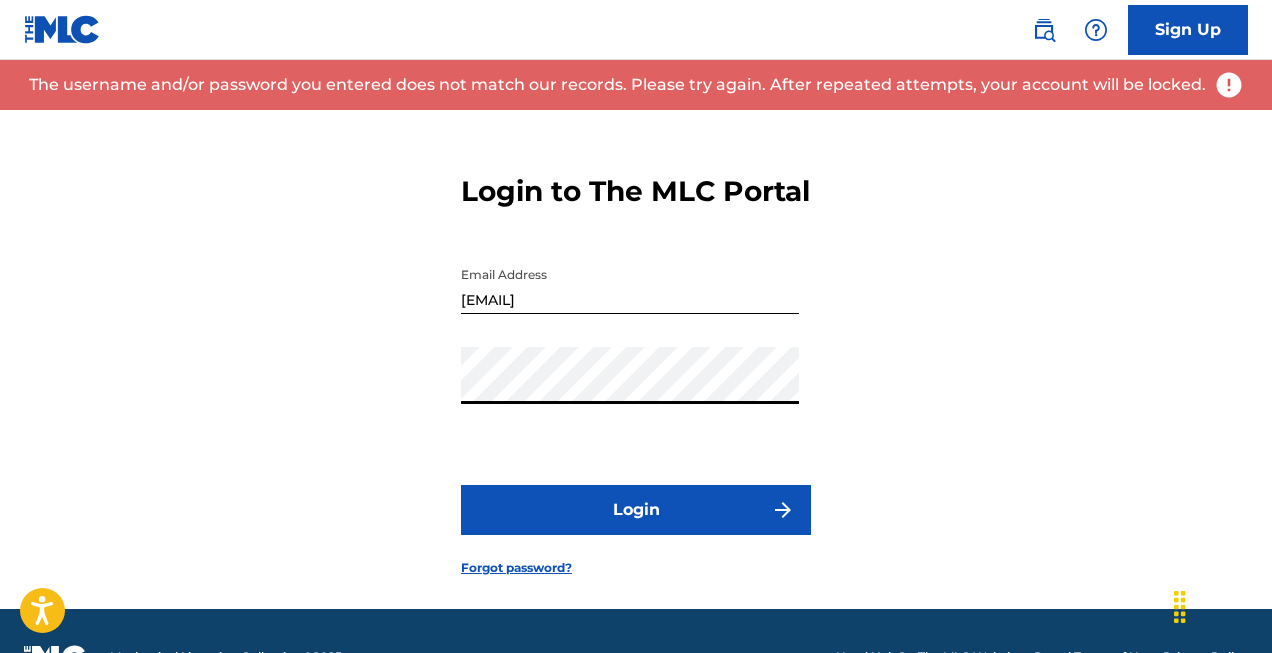 click on "Forgot password?" at bounding box center (516, 568) 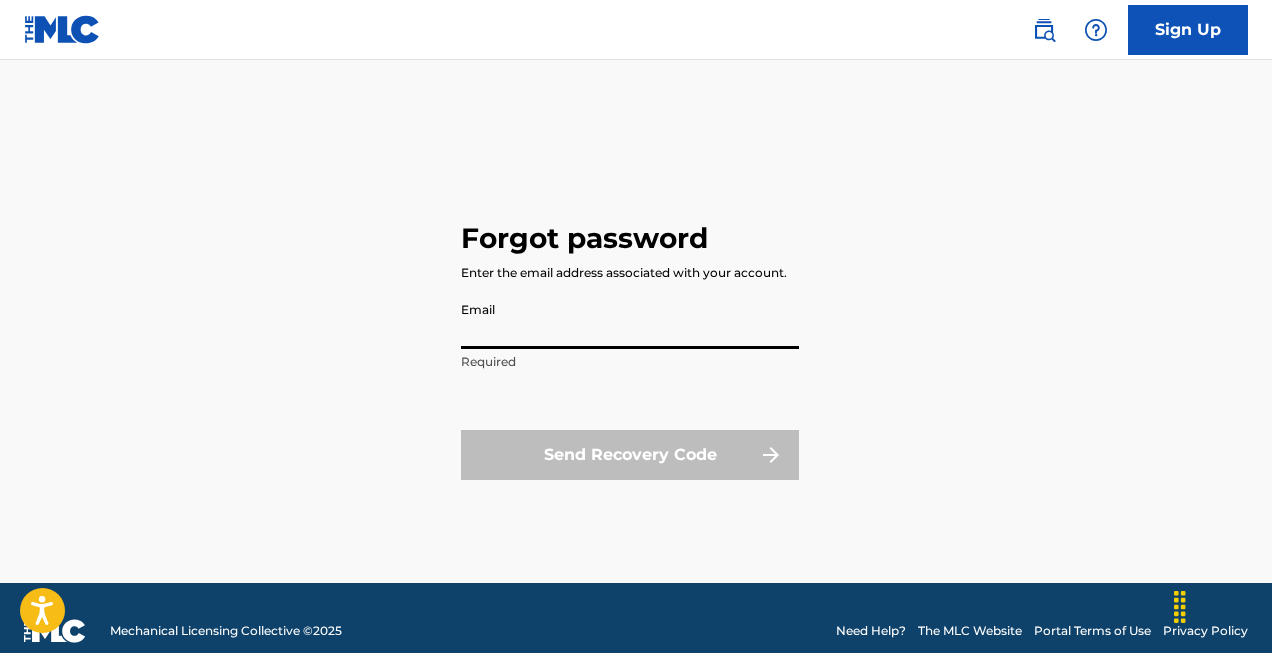 click on "Email" at bounding box center (630, 320) 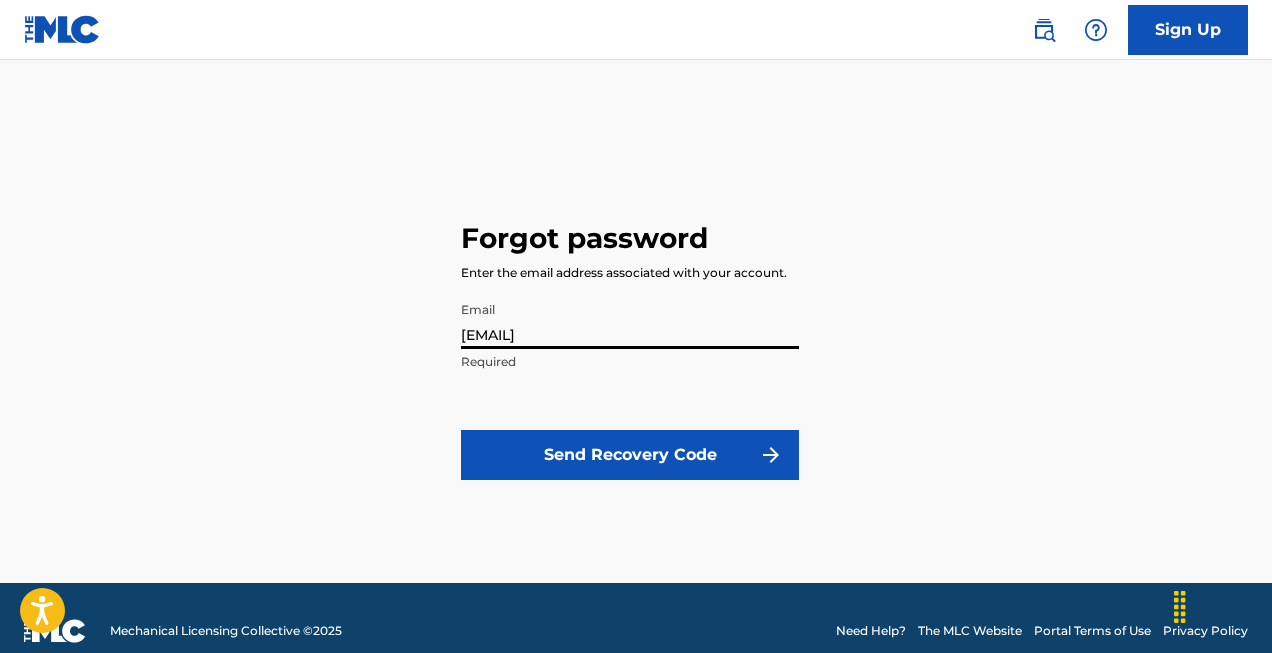 type on "gruencee@gmail.com" 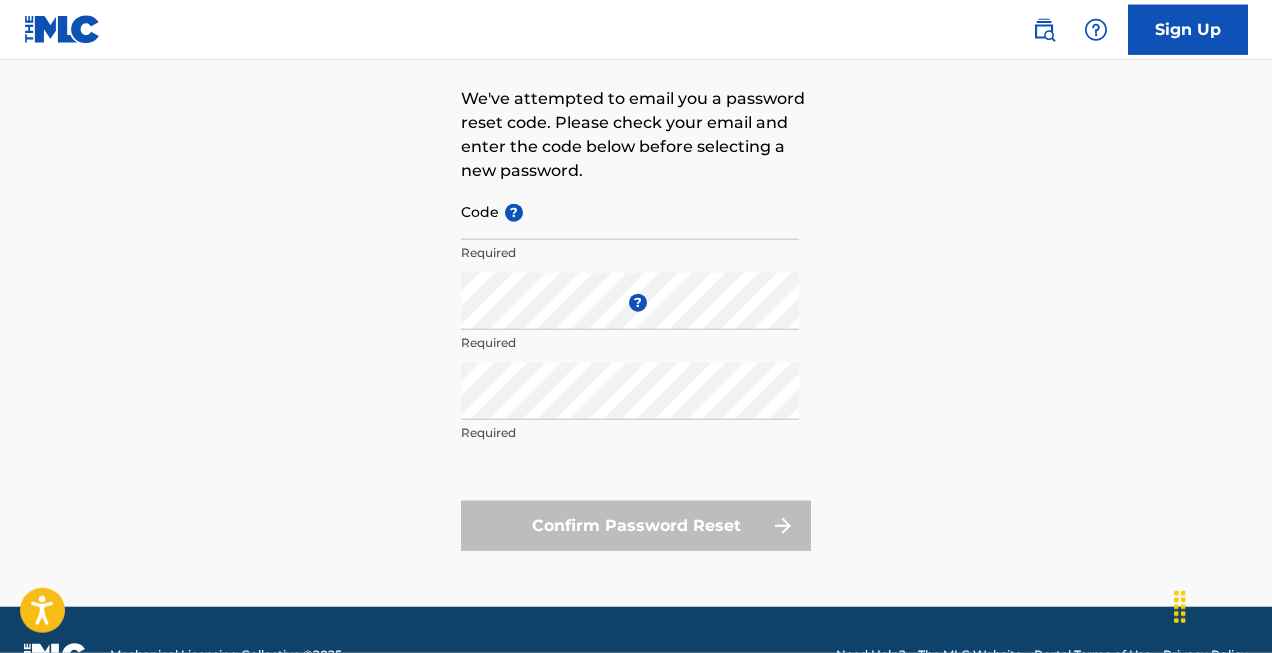 scroll, scrollTop: 204, scrollLeft: 0, axis: vertical 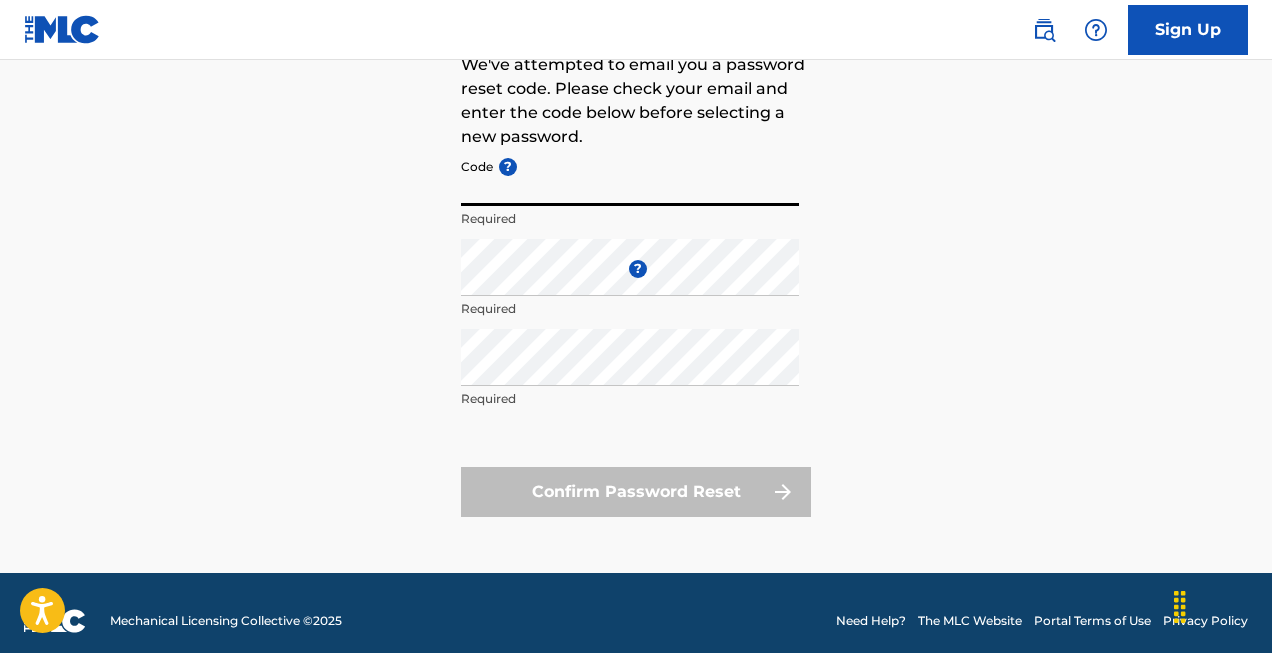 click on "Code ?" at bounding box center [630, 177] 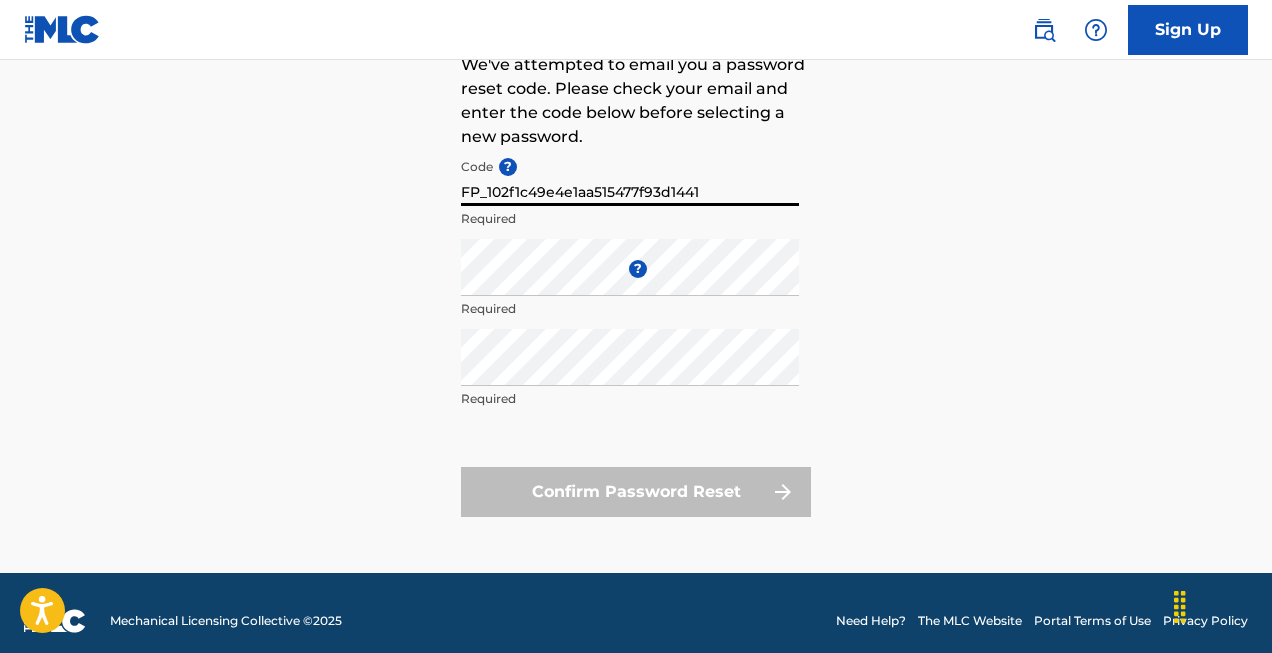 type on "FP_102f1c49e4e1aa515477f93d1441" 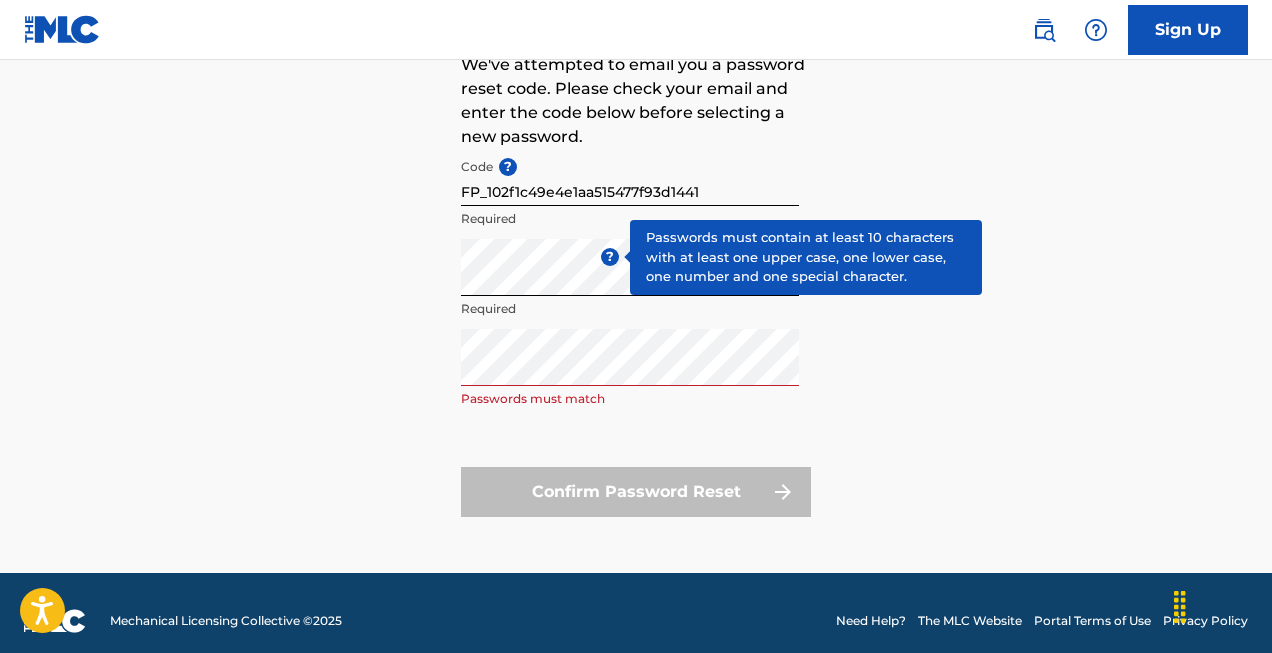 click on "?" at bounding box center (610, 257) 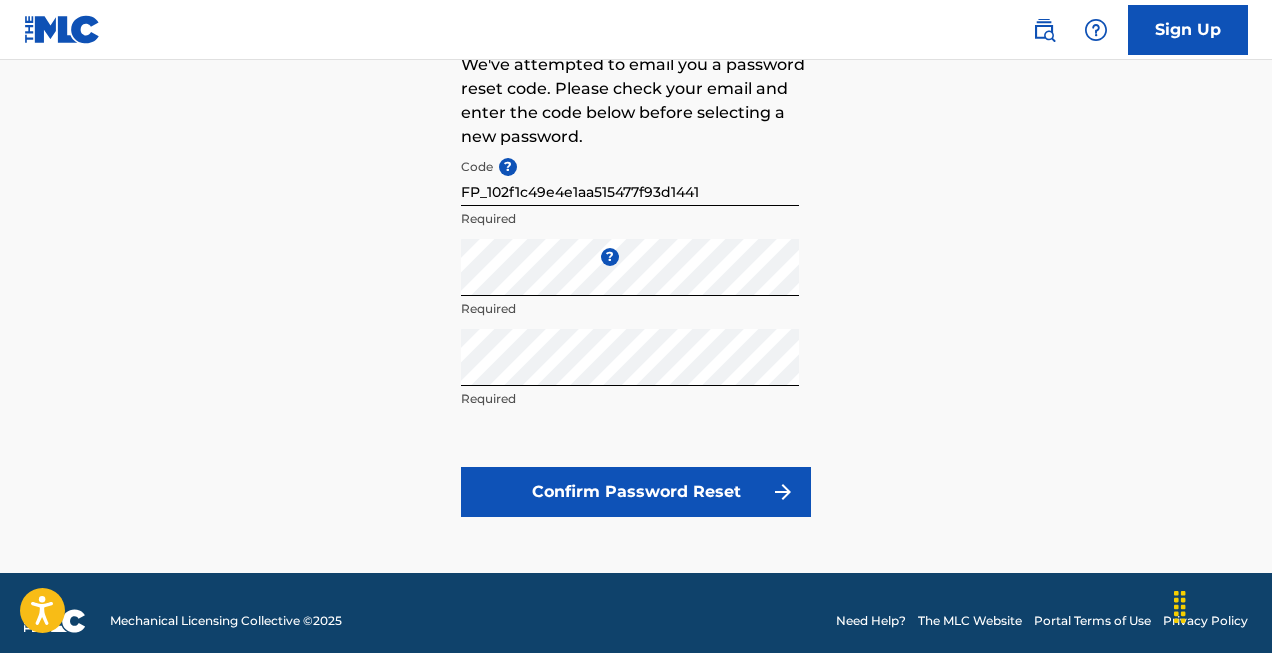 click on "Confirm Password Reset" at bounding box center (636, 492) 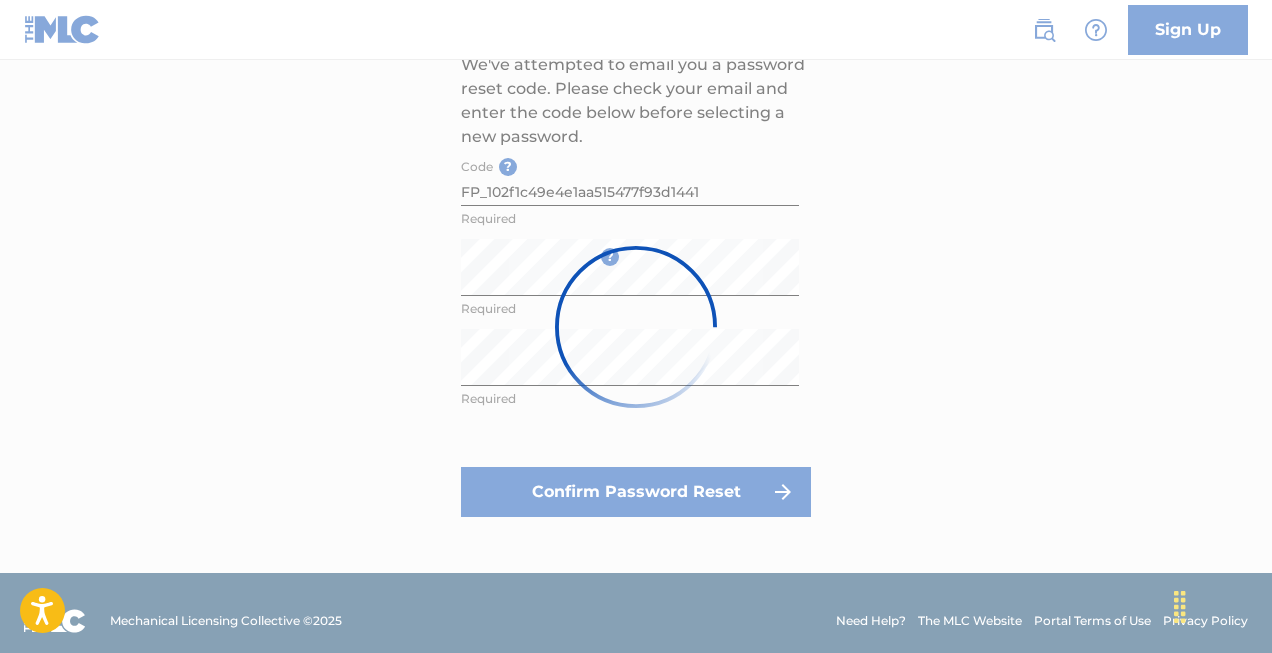 scroll, scrollTop: 0, scrollLeft: 0, axis: both 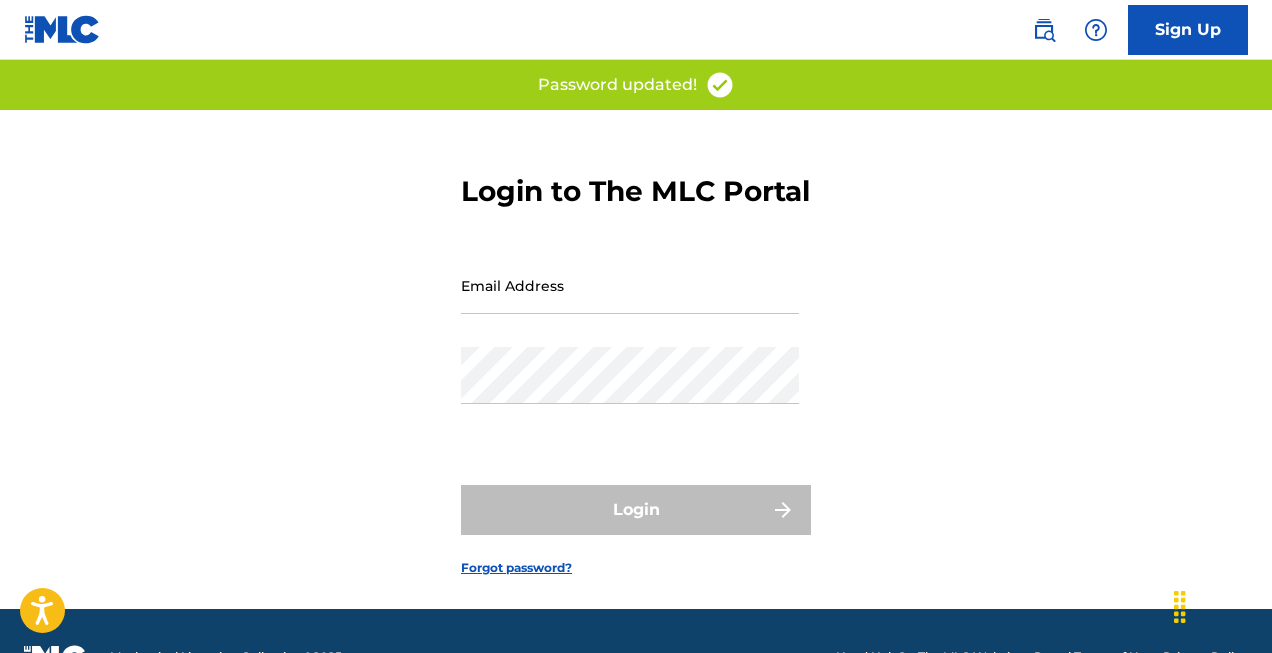 click on "Email Address" at bounding box center [630, 285] 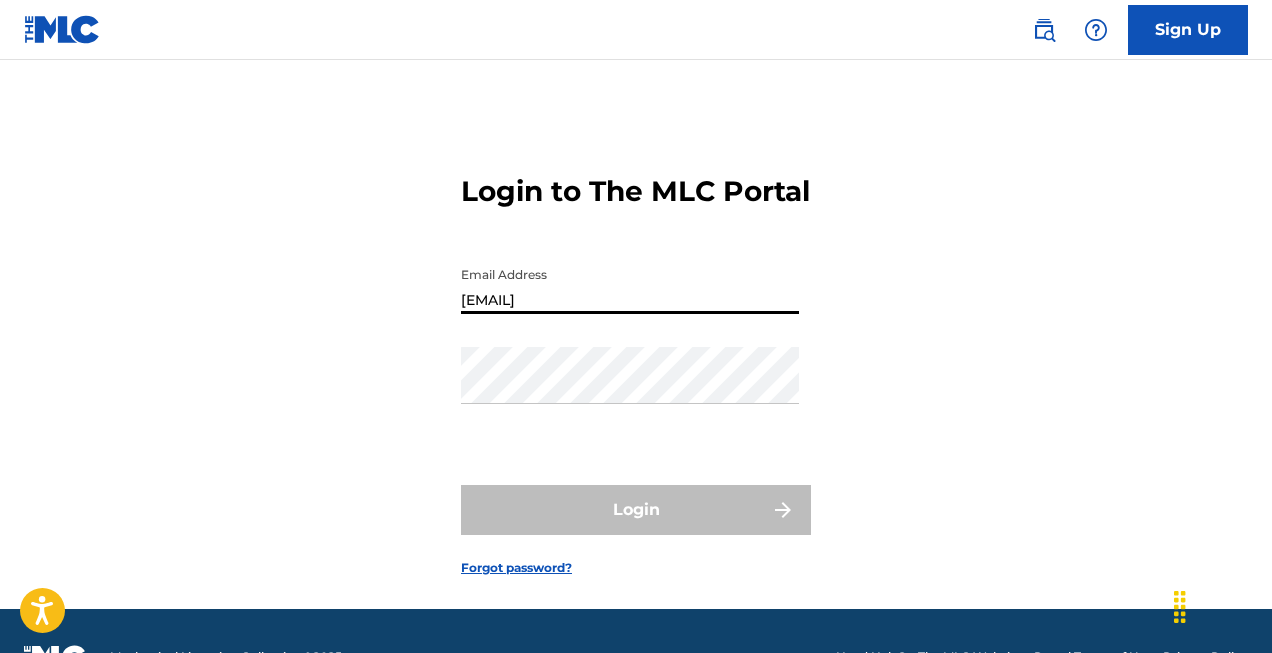 type on "gruencee@gmail.com" 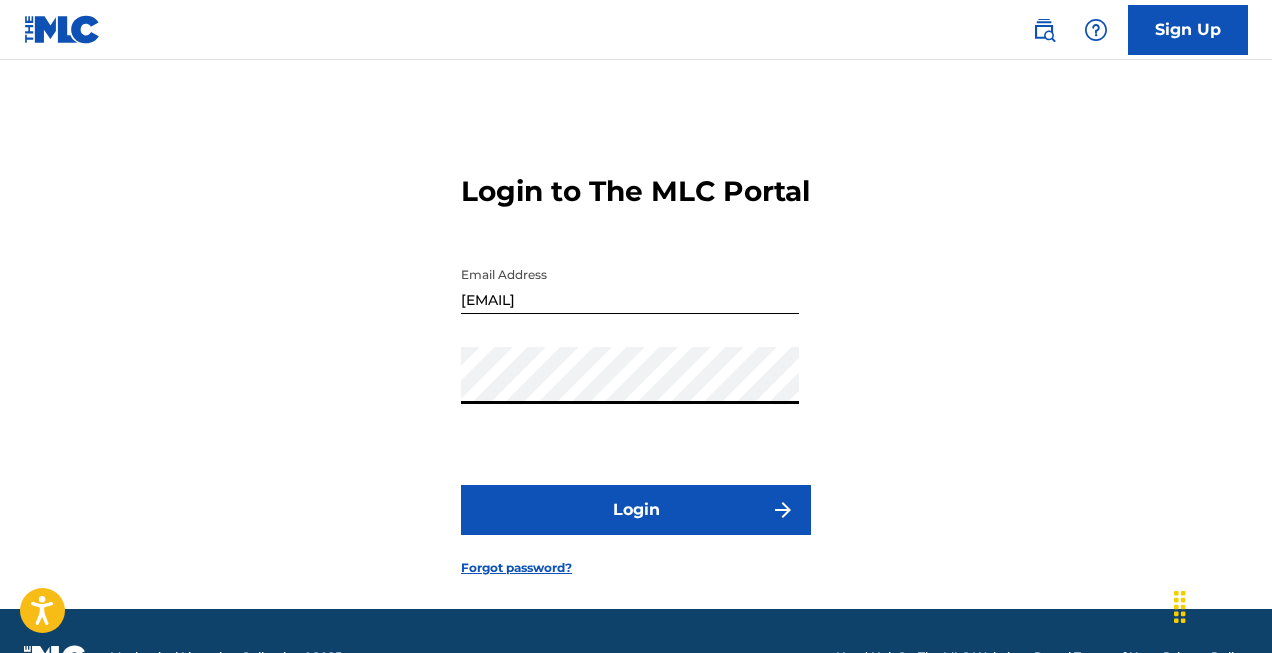 click on "Login" at bounding box center (636, 510) 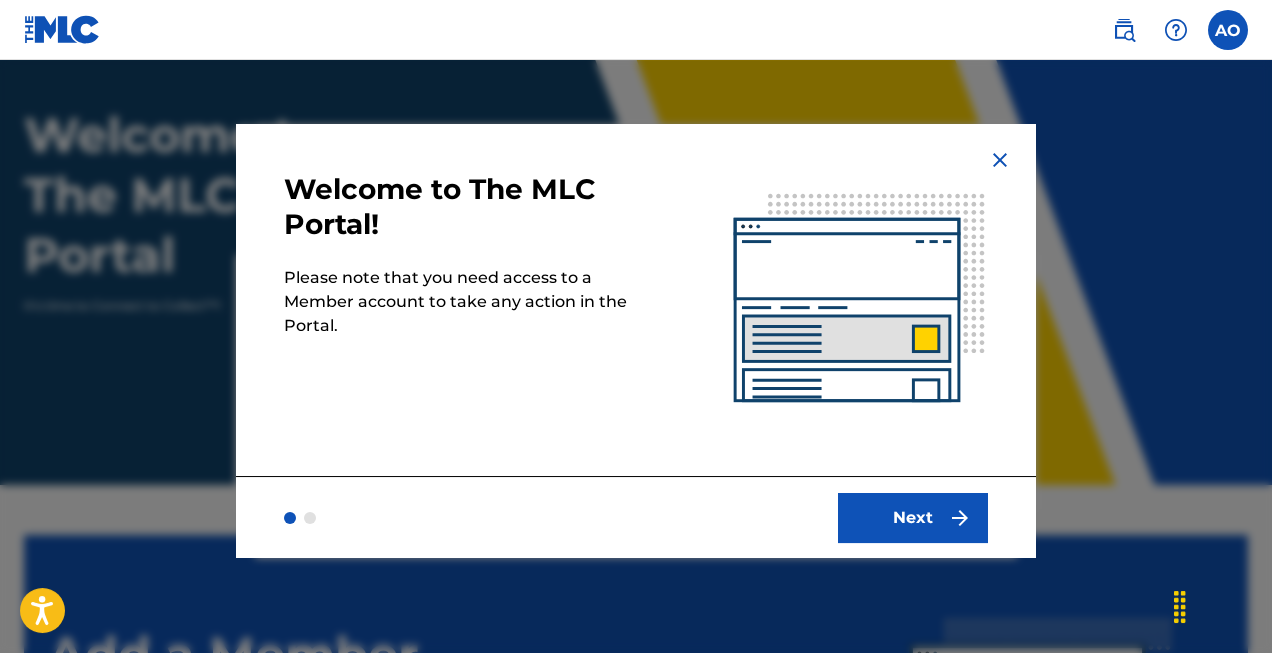scroll, scrollTop: 102, scrollLeft: 0, axis: vertical 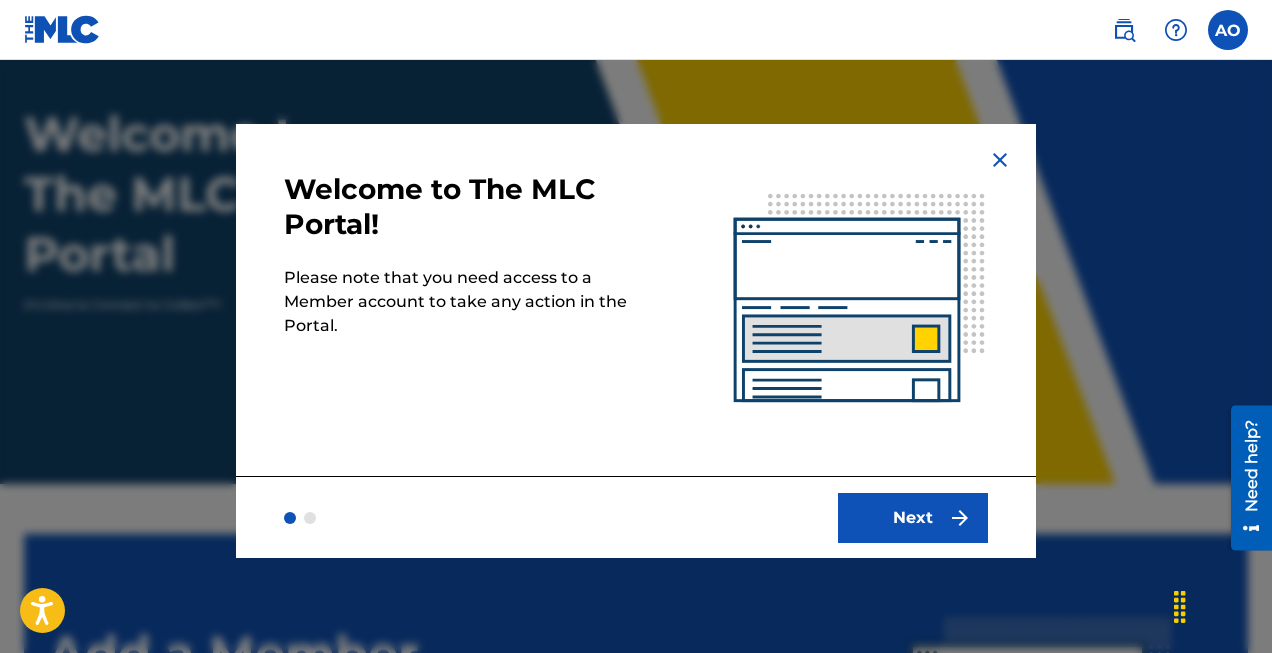 click on "Next" at bounding box center [913, 518] 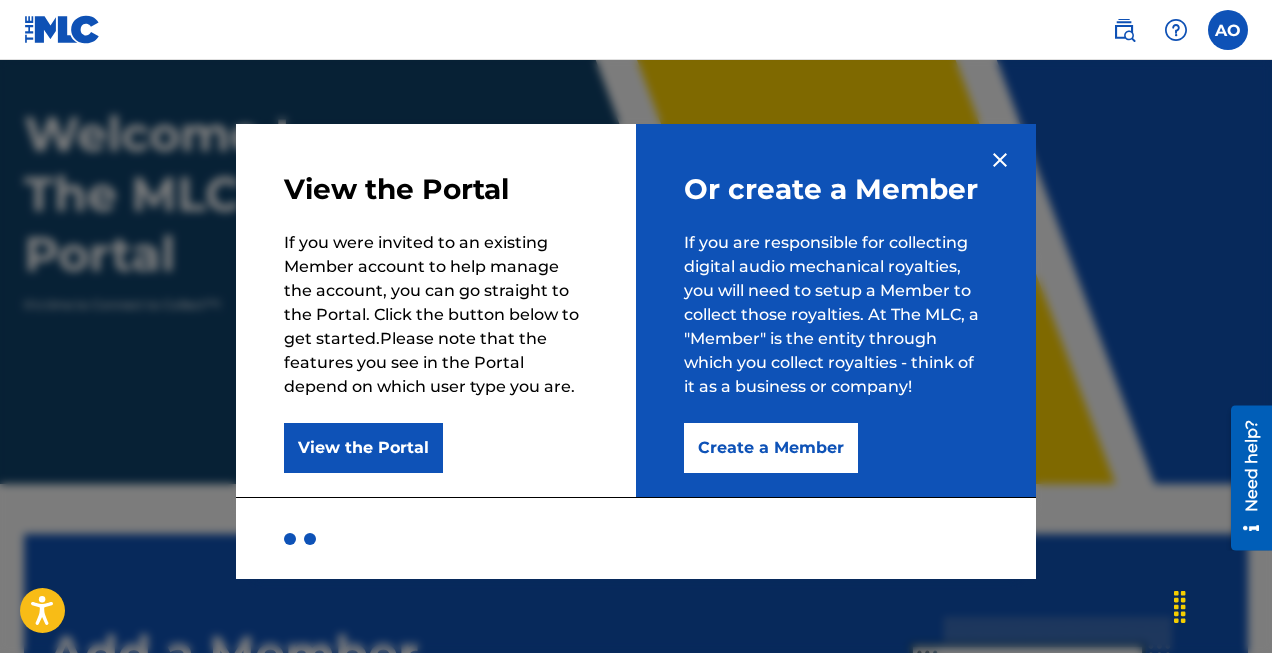 click on "Create a Member" at bounding box center [771, 448] 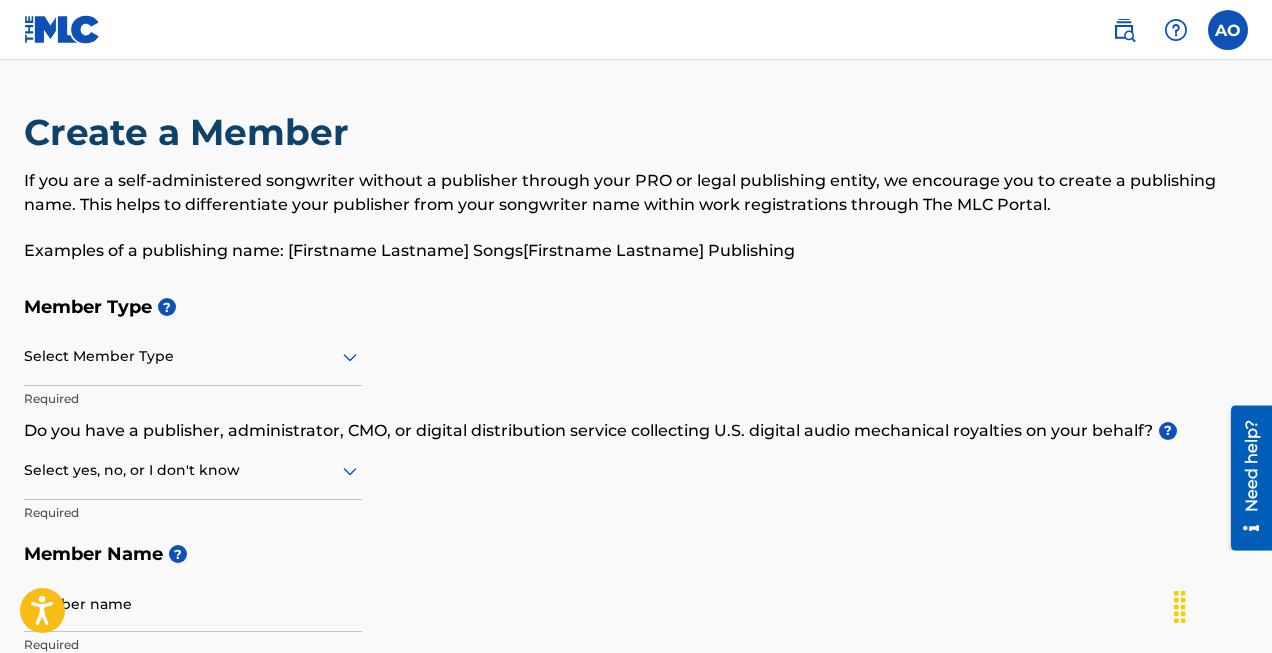 click 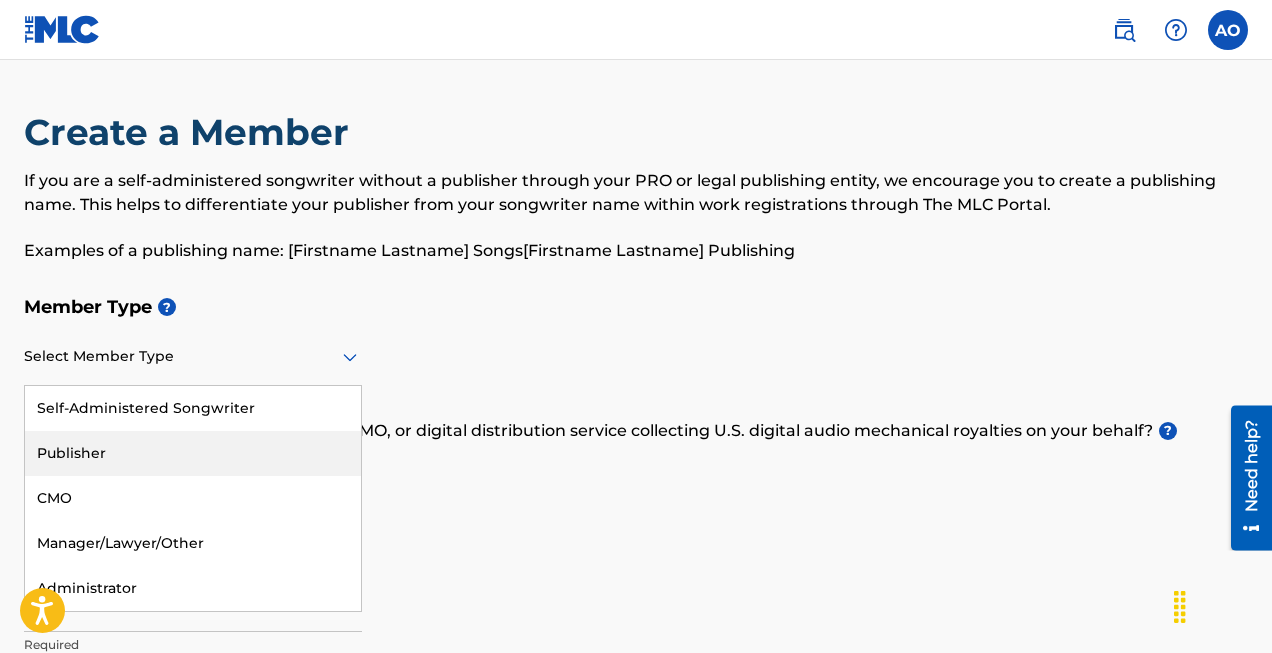 click on "Publisher" at bounding box center [193, 453] 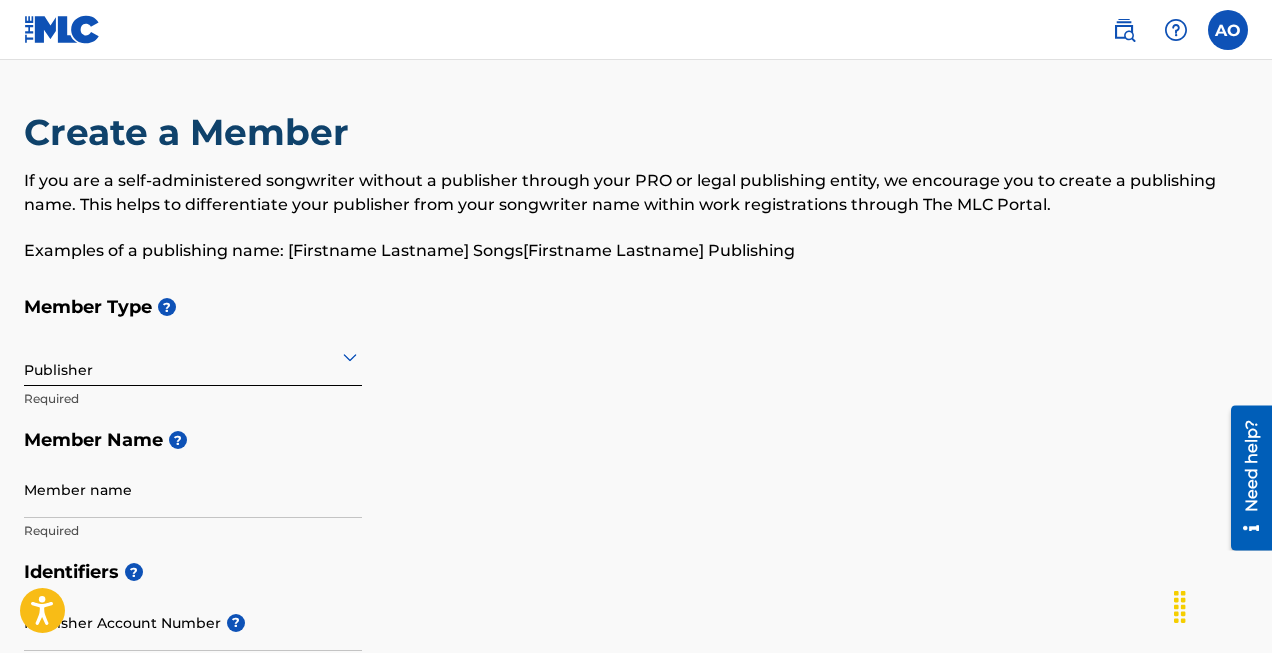click 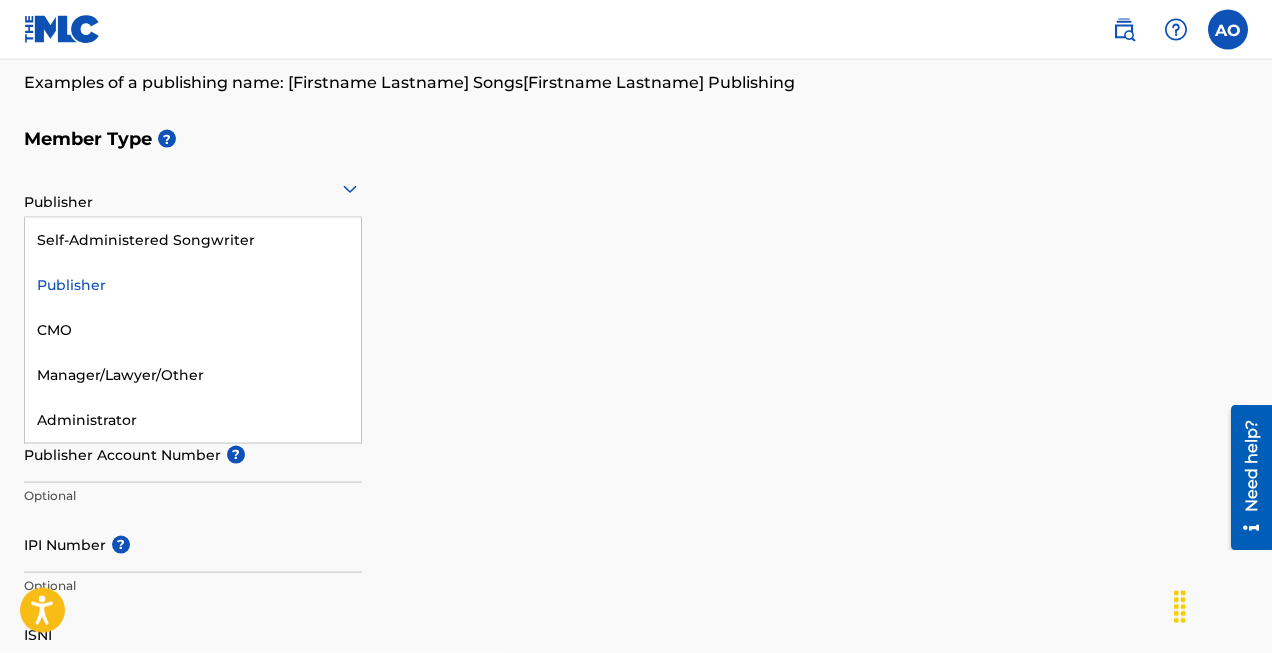 scroll, scrollTop: 204, scrollLeft: 0, axis: vertical 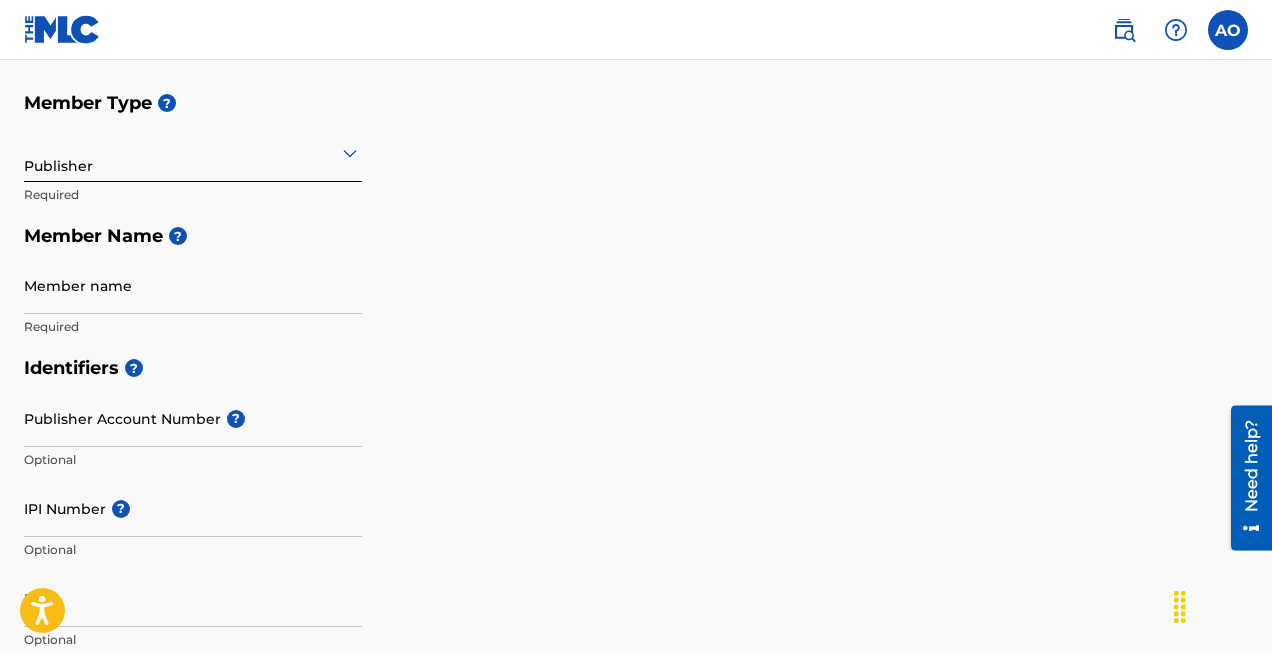 click on "Member Type ? Publisher Required Member Name ? Member name Required" at bounding box center [636, 214] 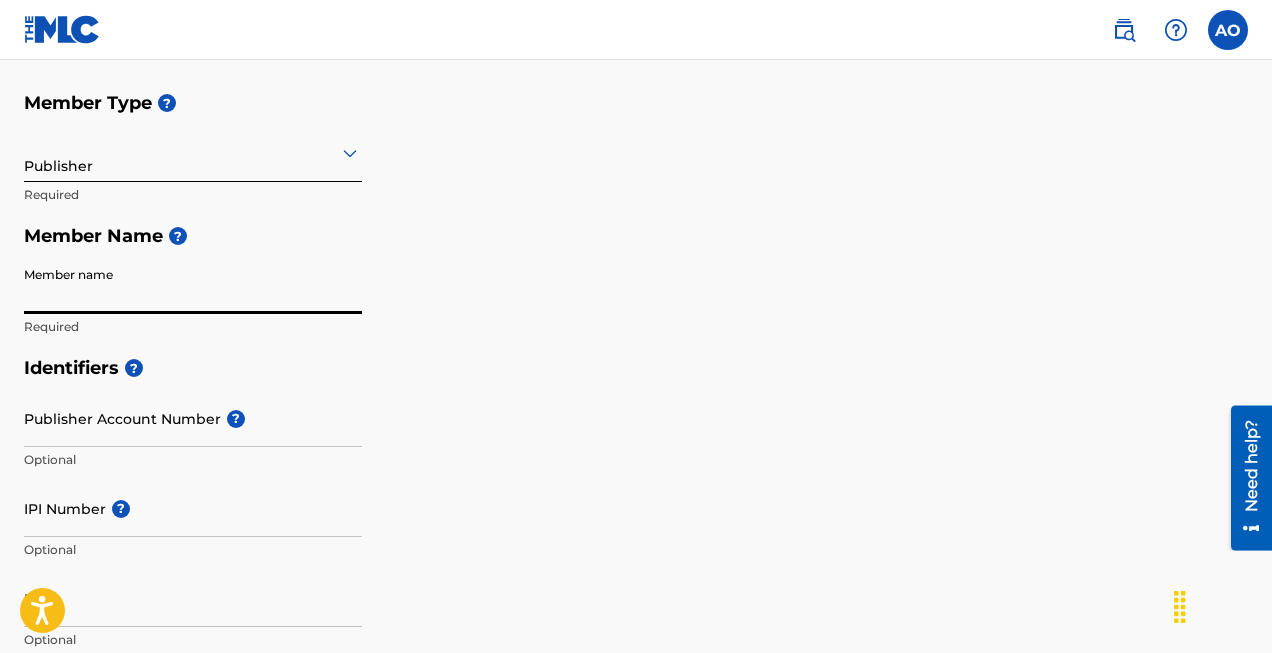 click on "Member name" at bounding box center (193, 285) 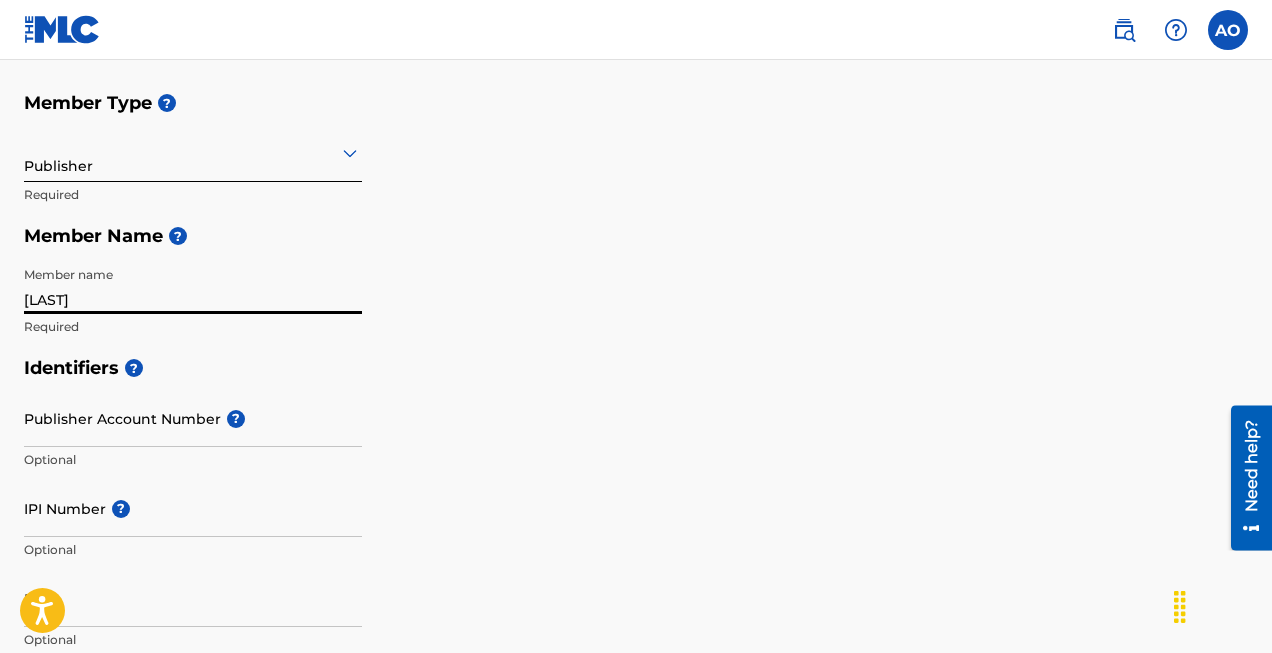 type on "Gruen Cee" 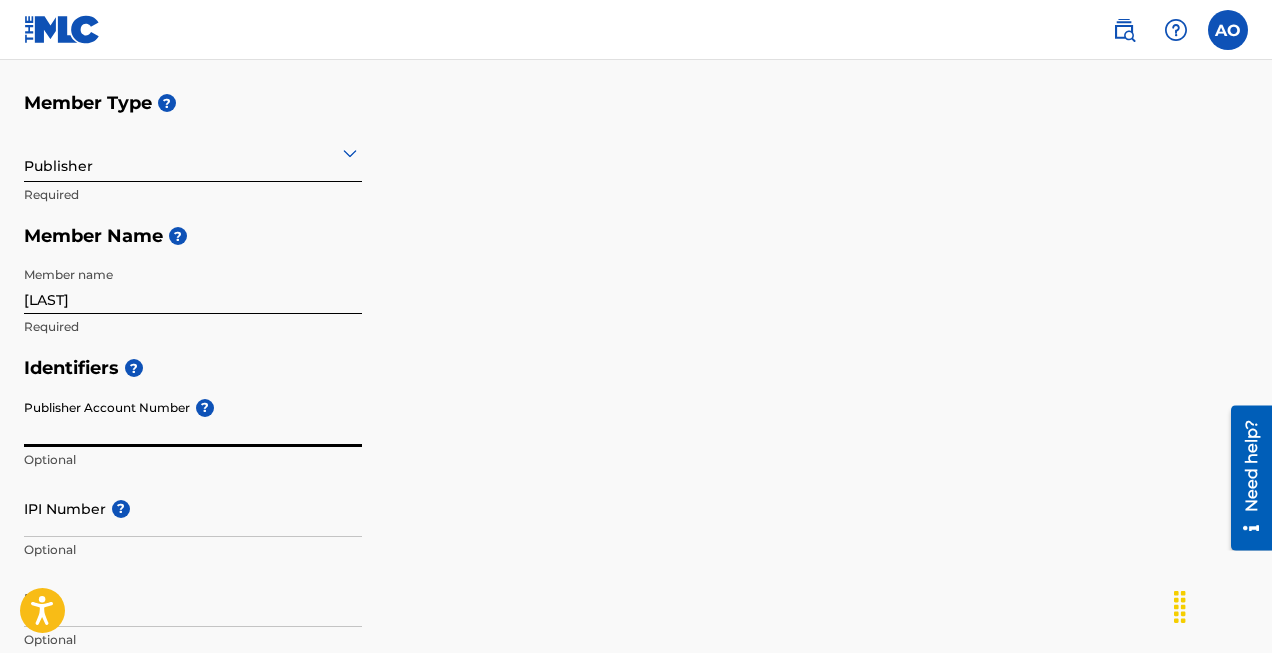 click on "Publisher Account Number ?" at bounding box center (193, 418) 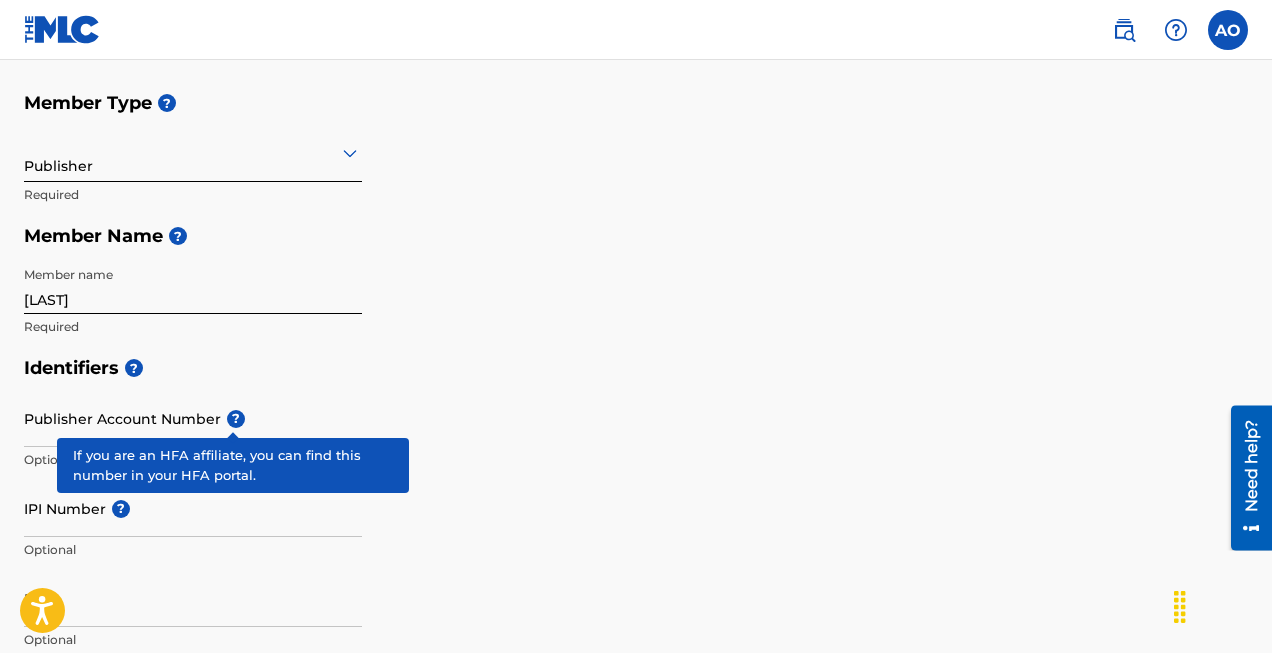 click on "?" at bounding box center [236, 419] 